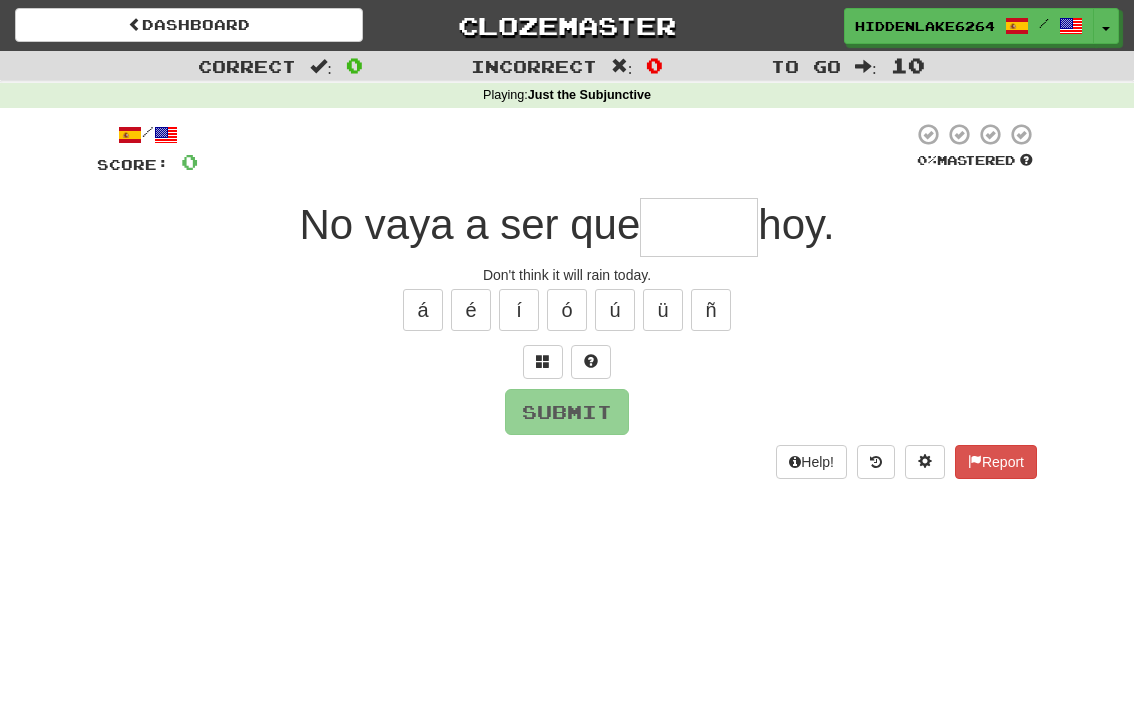 scroll, scrollTop: 0, scrollLeft: 0, axis: both 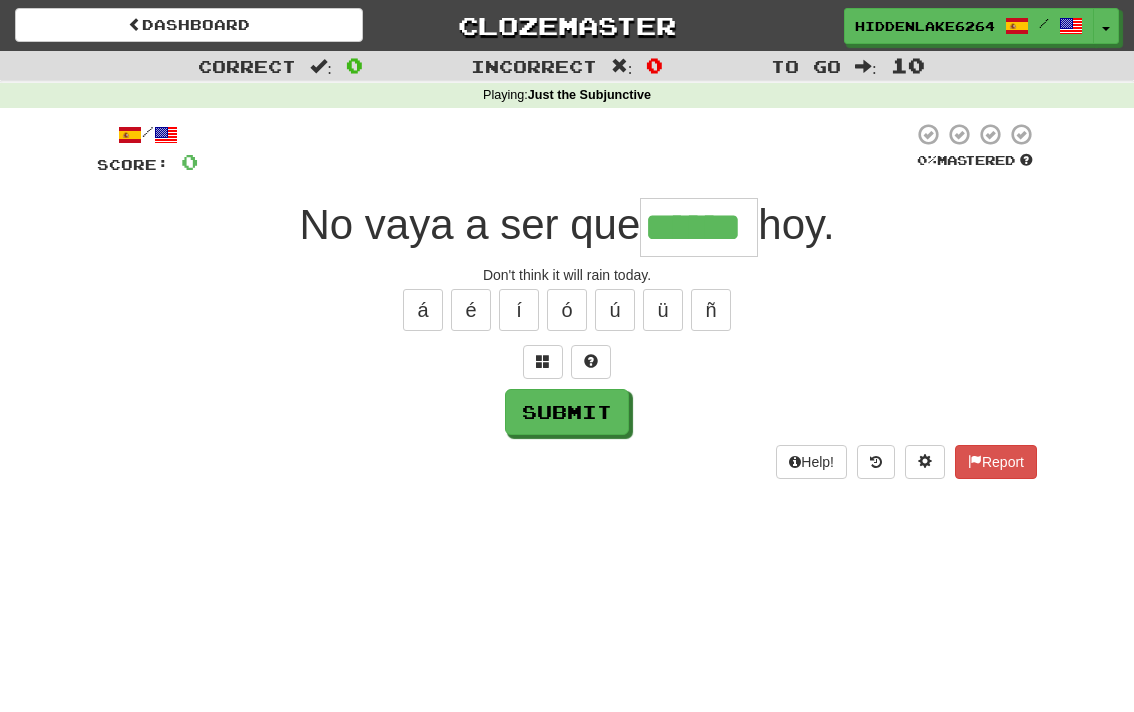 type on "******" 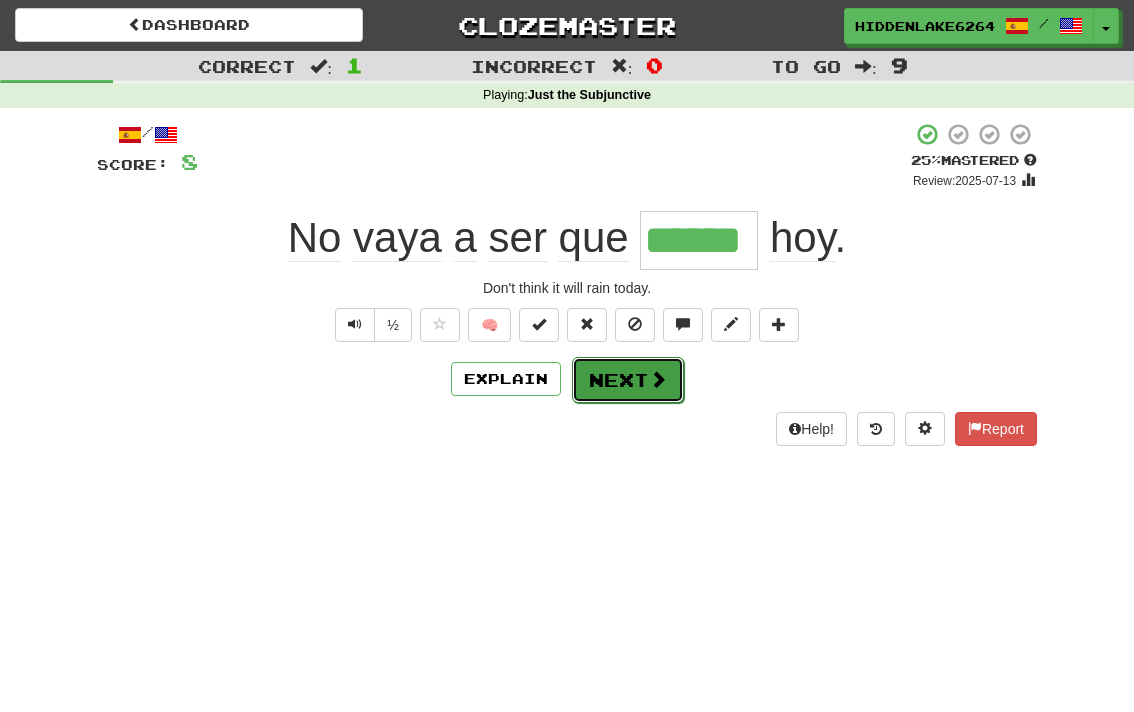 click on "Next" at bounding box center (628, 380) 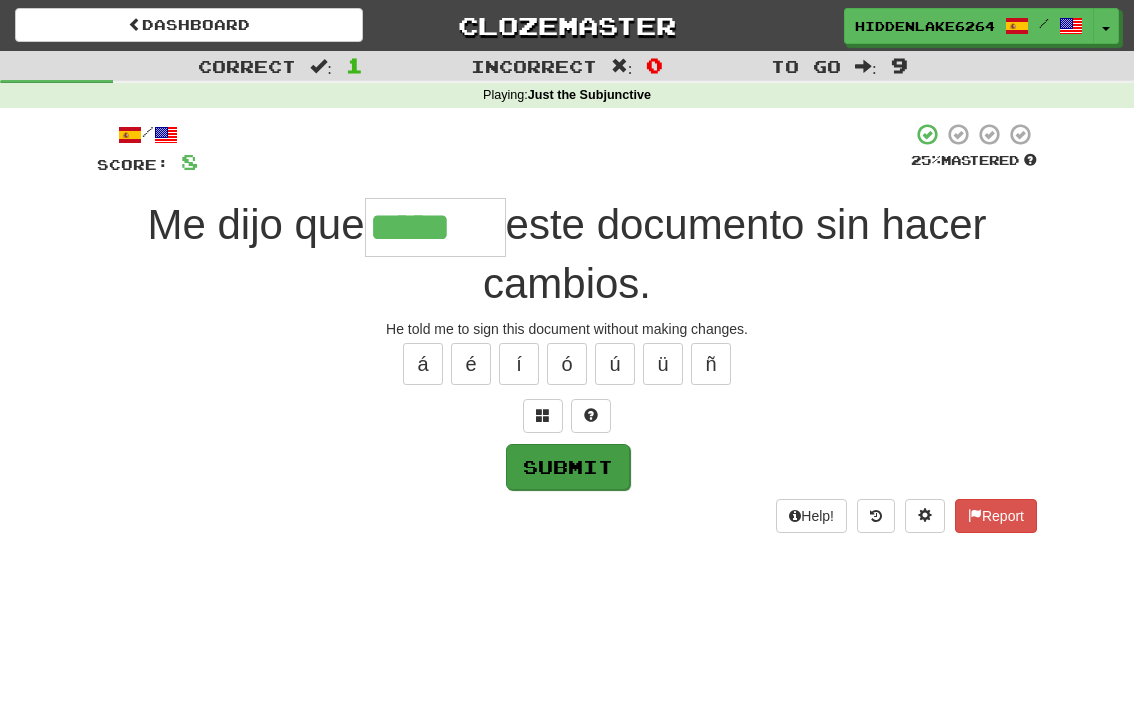 type on "*******" 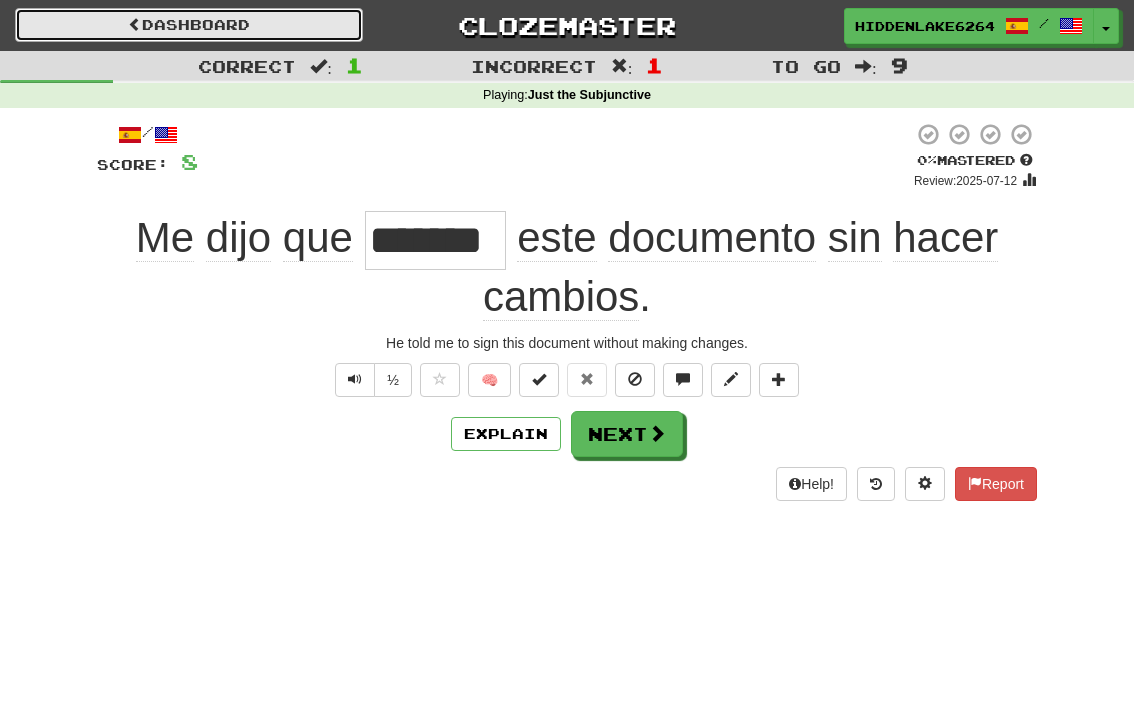 click on "Dashboard" at bounding box center (189, 25) 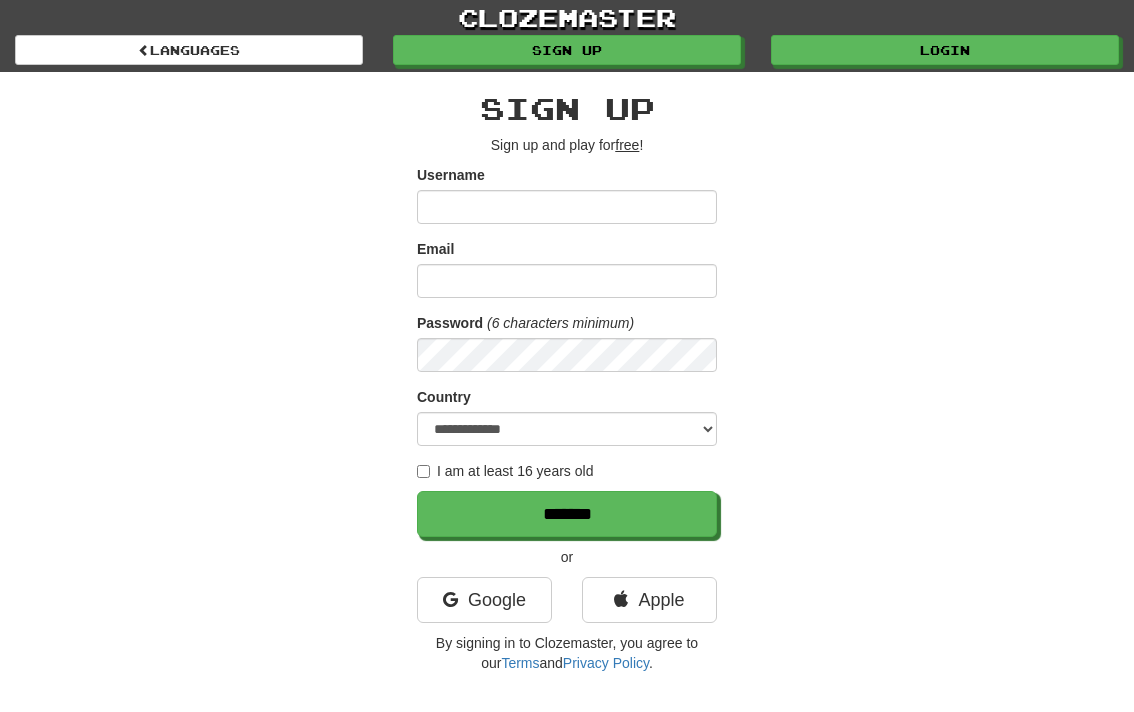 scroll, scrollTop: 0, scrollLeft: 0, axis: both 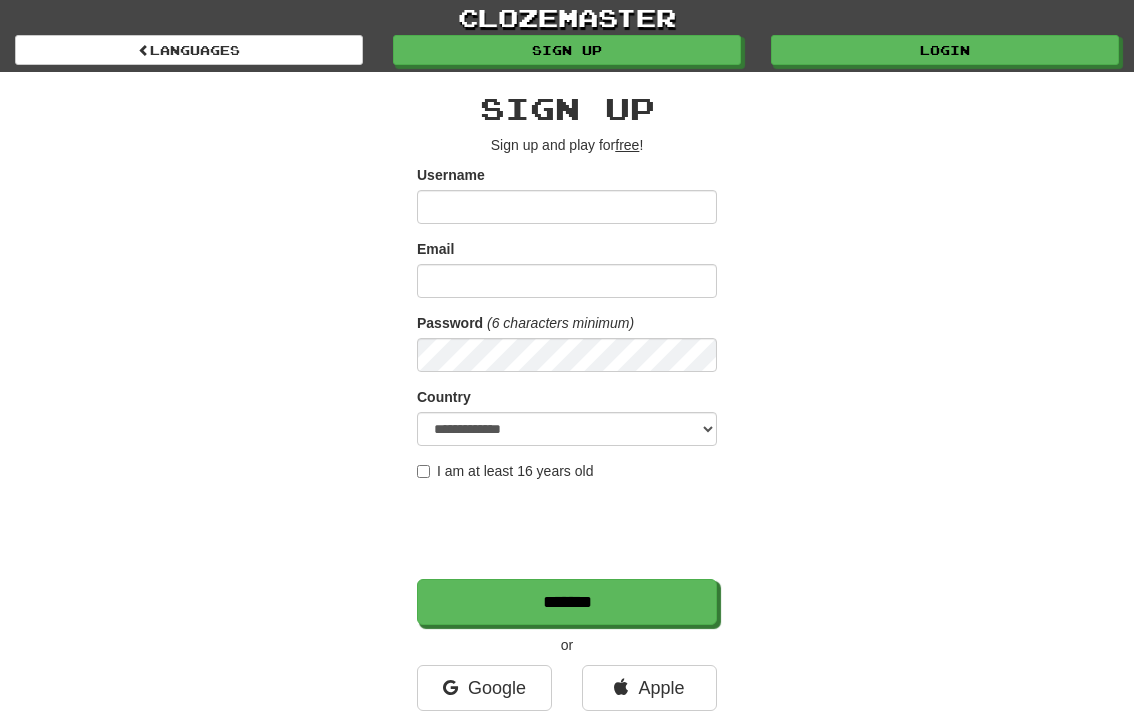 click on "**********" at bounding box center (567, 421) 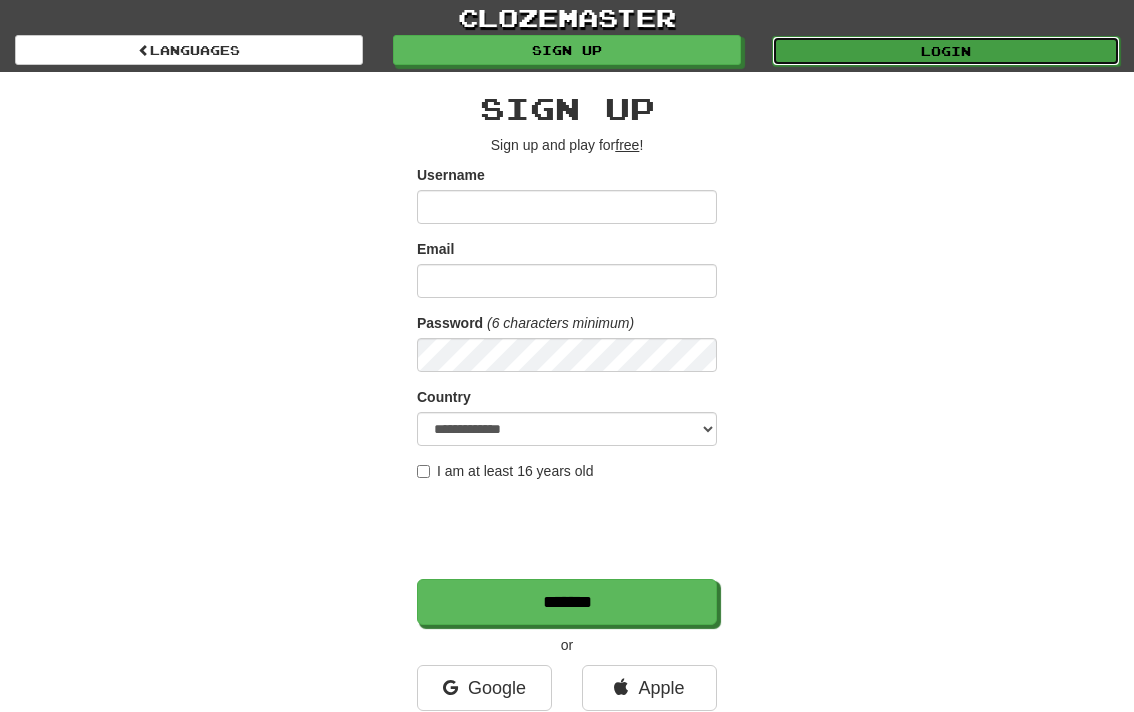 click on "Login" at bounding box center [946, 51] 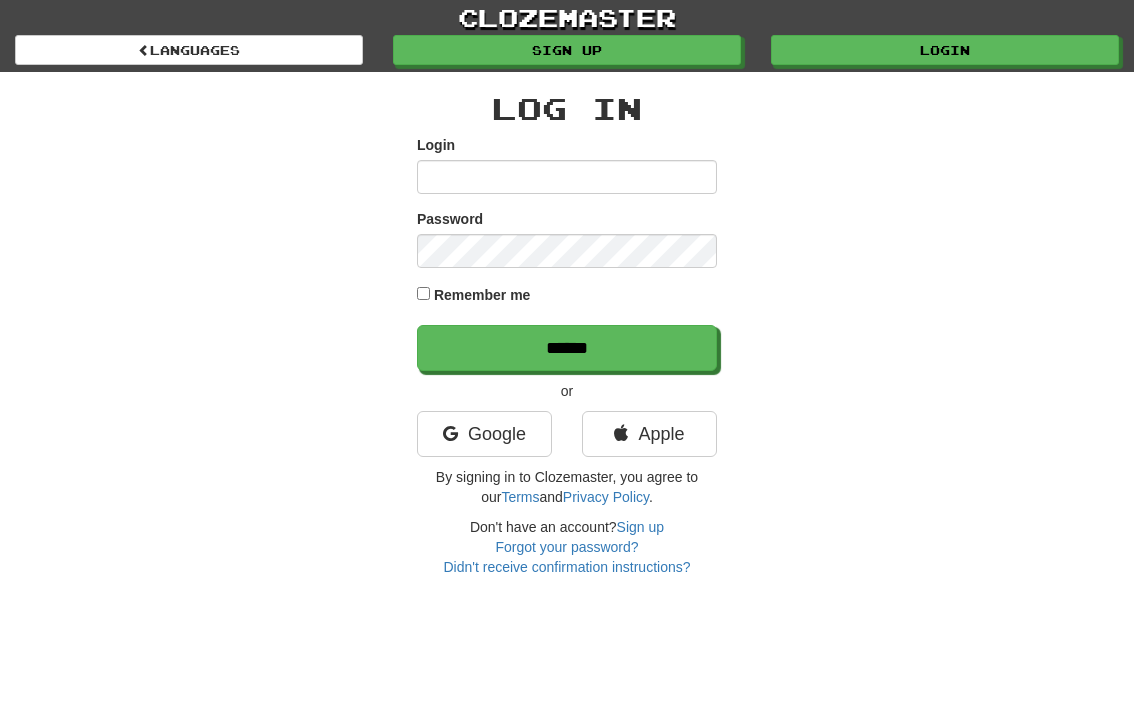 scroll, scrollTop: 0, scrollLeft: 0, axis: both 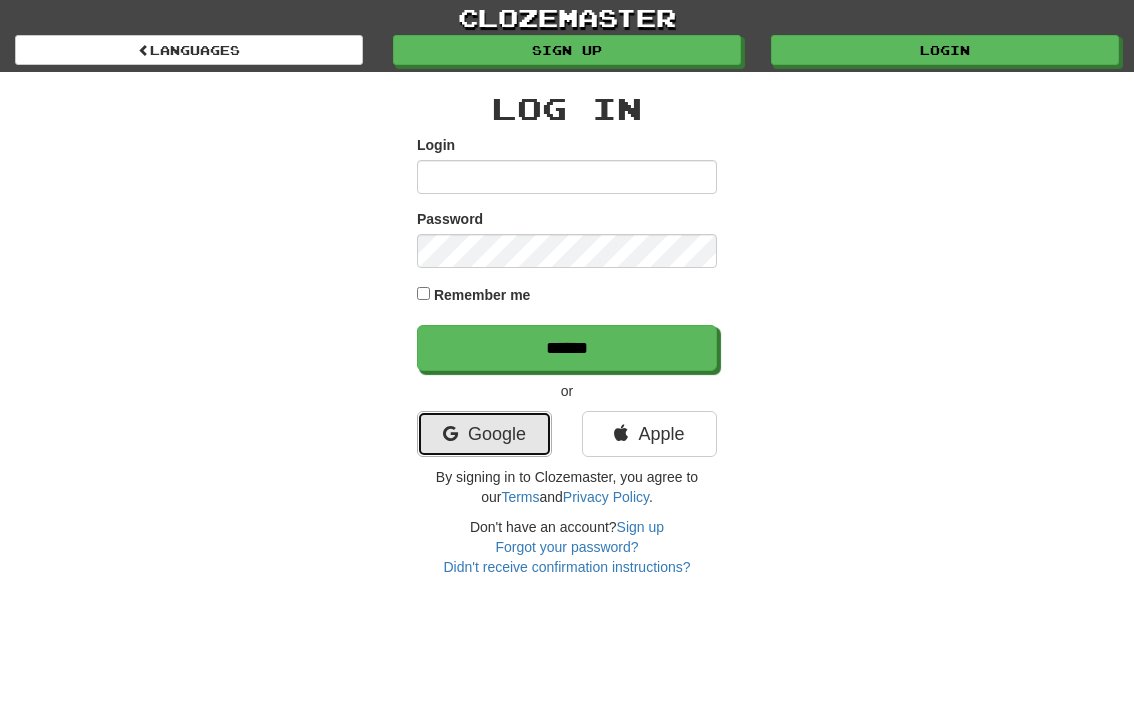 click on "Google" at bounding box center (484, 434) 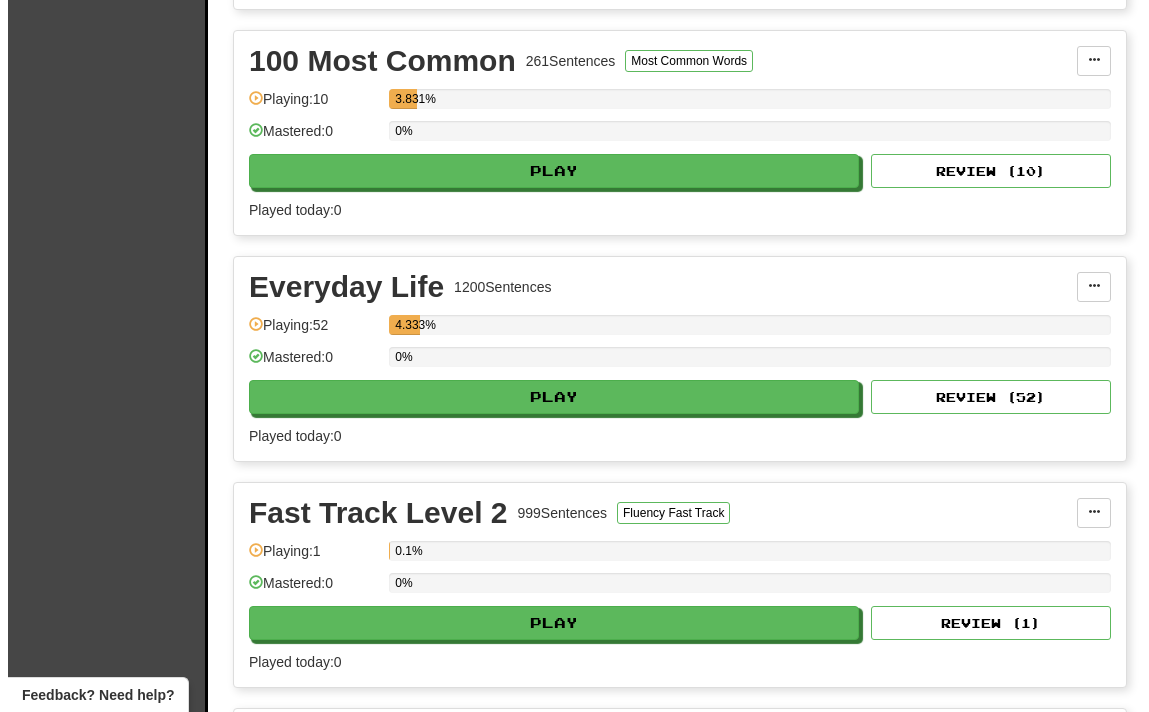 scroll, scrollTop: 737, scrollLeft: 0, axis: vertical 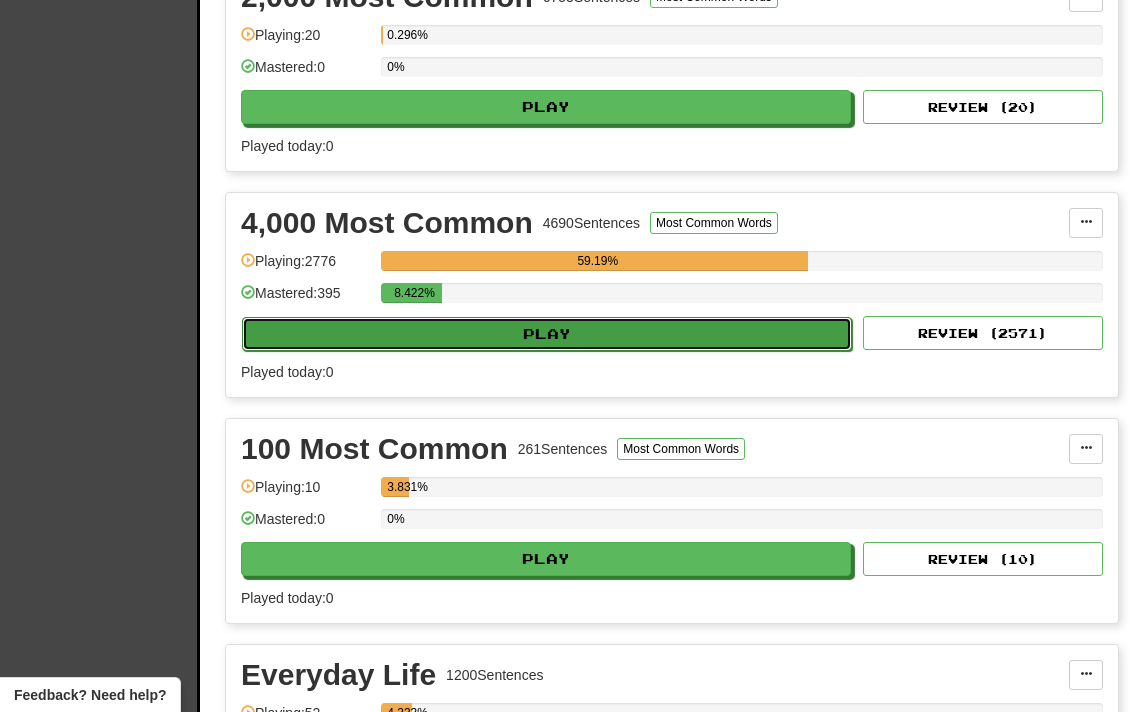 click on "Play" at bounding box center [547, 334] 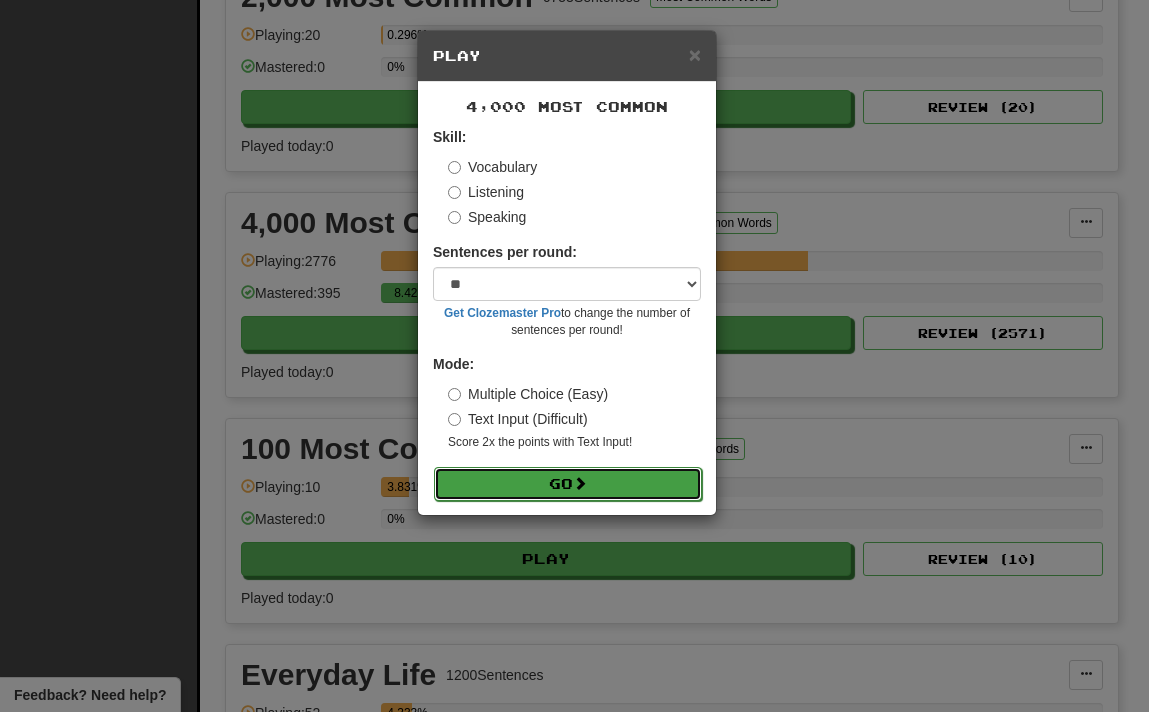 click on "Go" at bounding box center [568, 484] 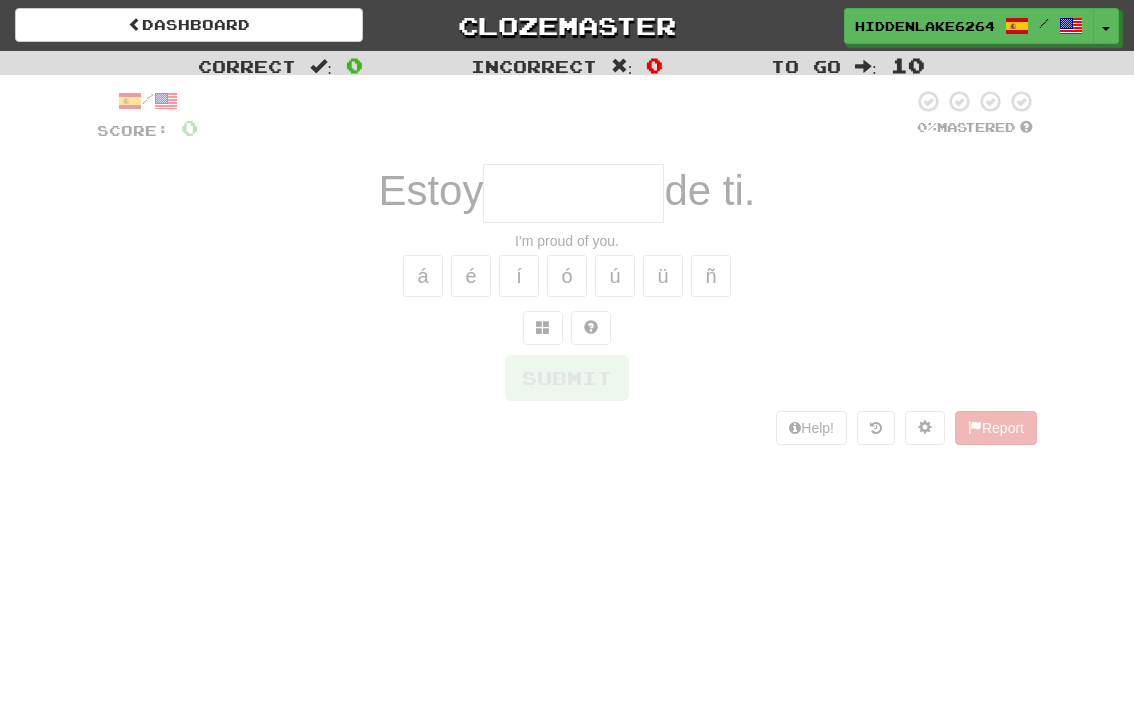 scroll, scrollTop: 0, scrollLeft: 0, axis: both 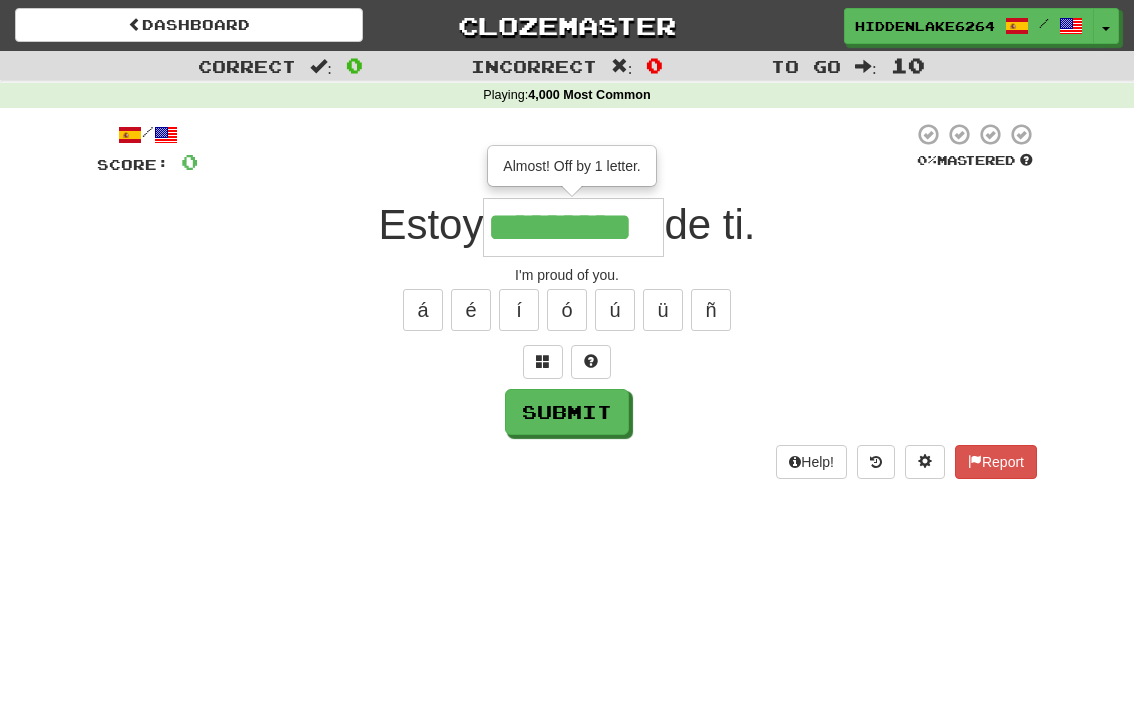 type on "*********" 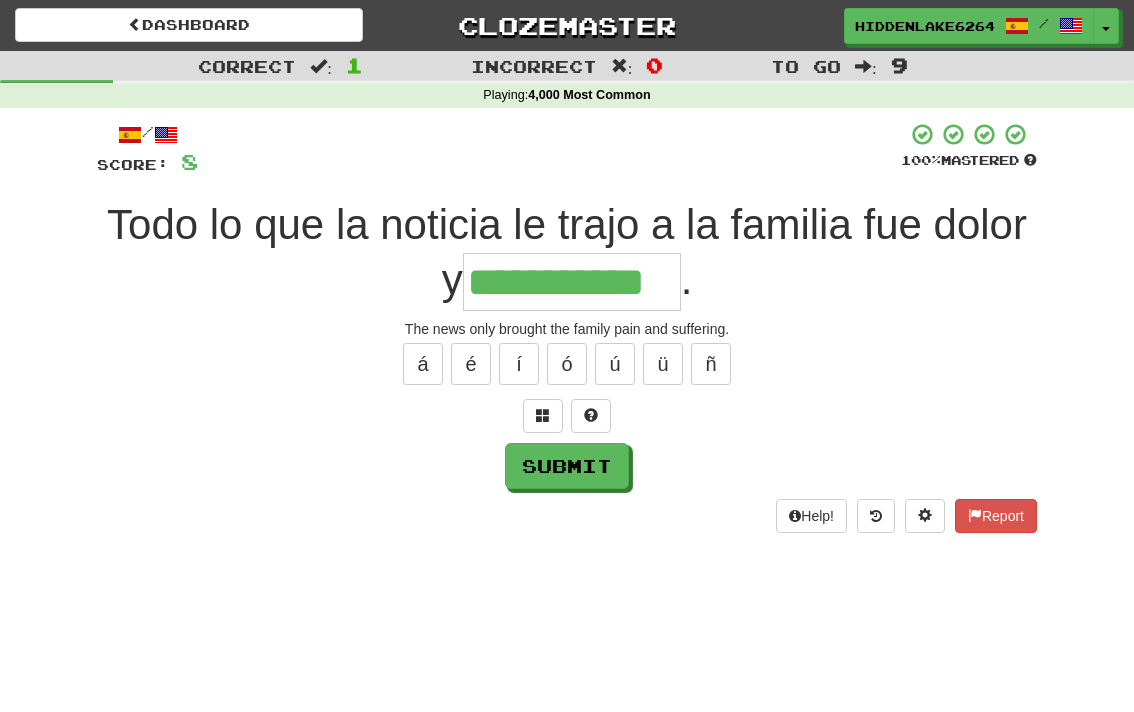 type on "**********" 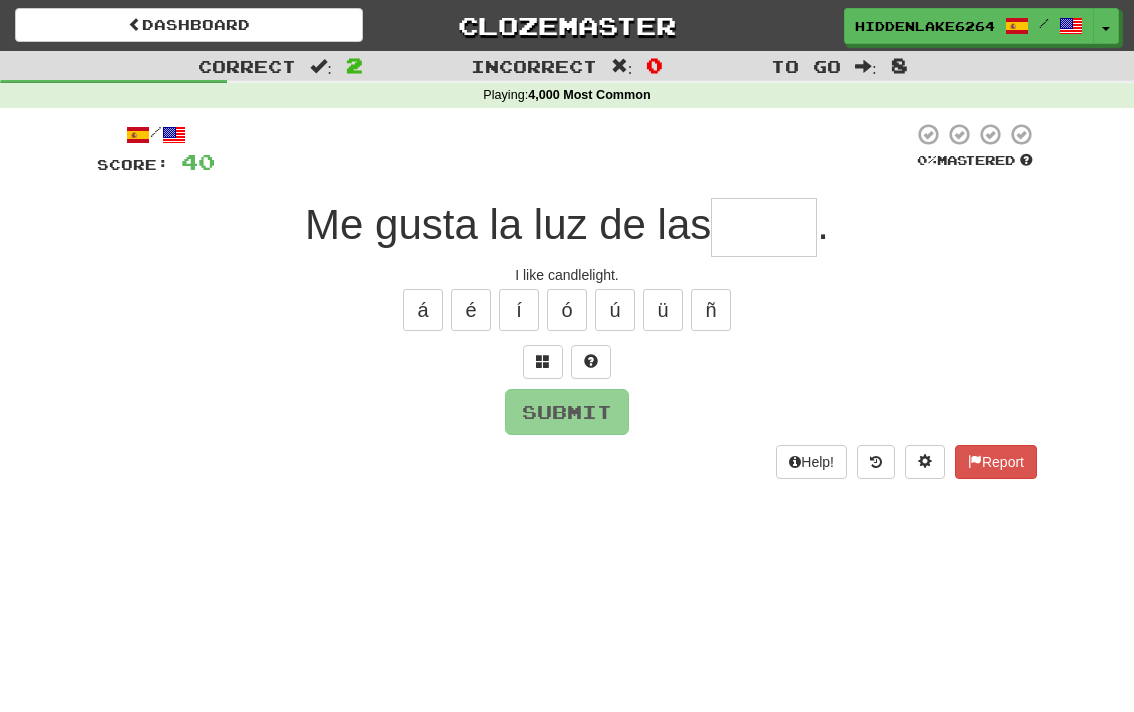 type on "*" 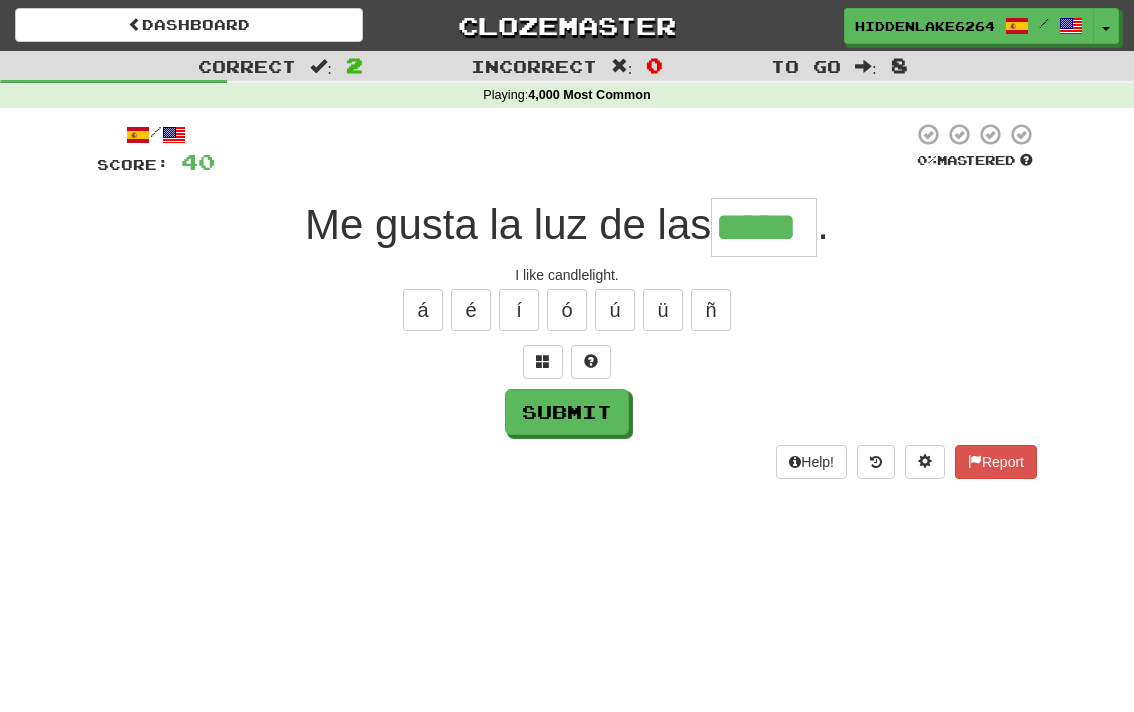 type on "*****" 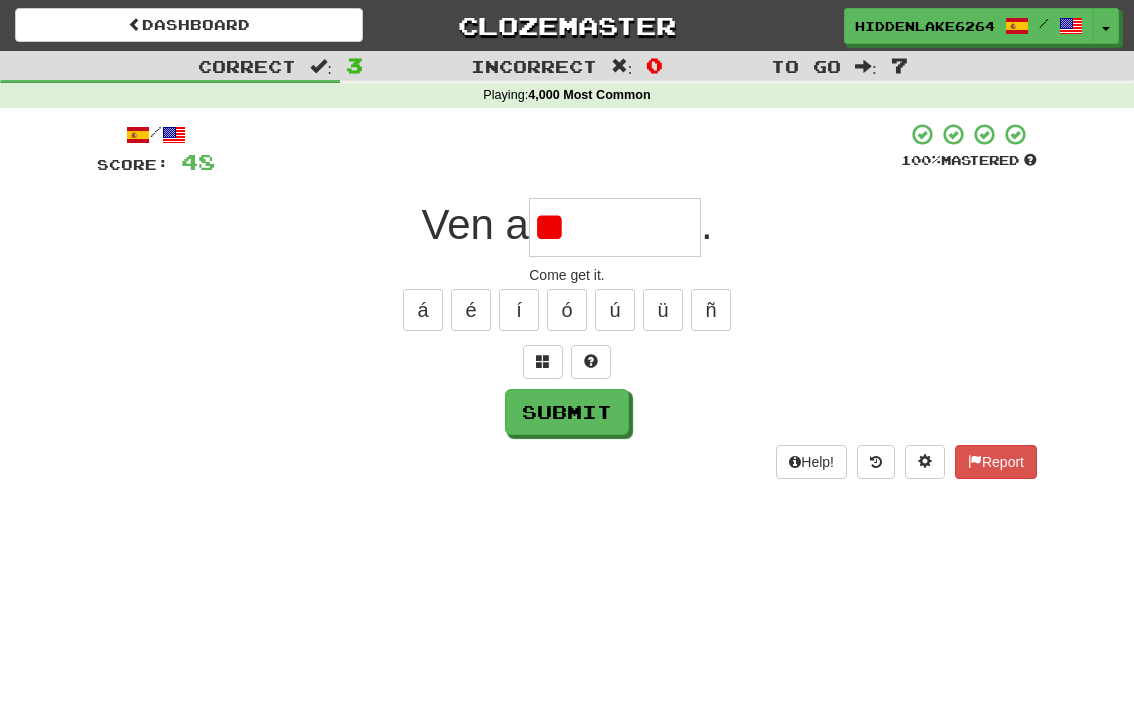 type on "*" 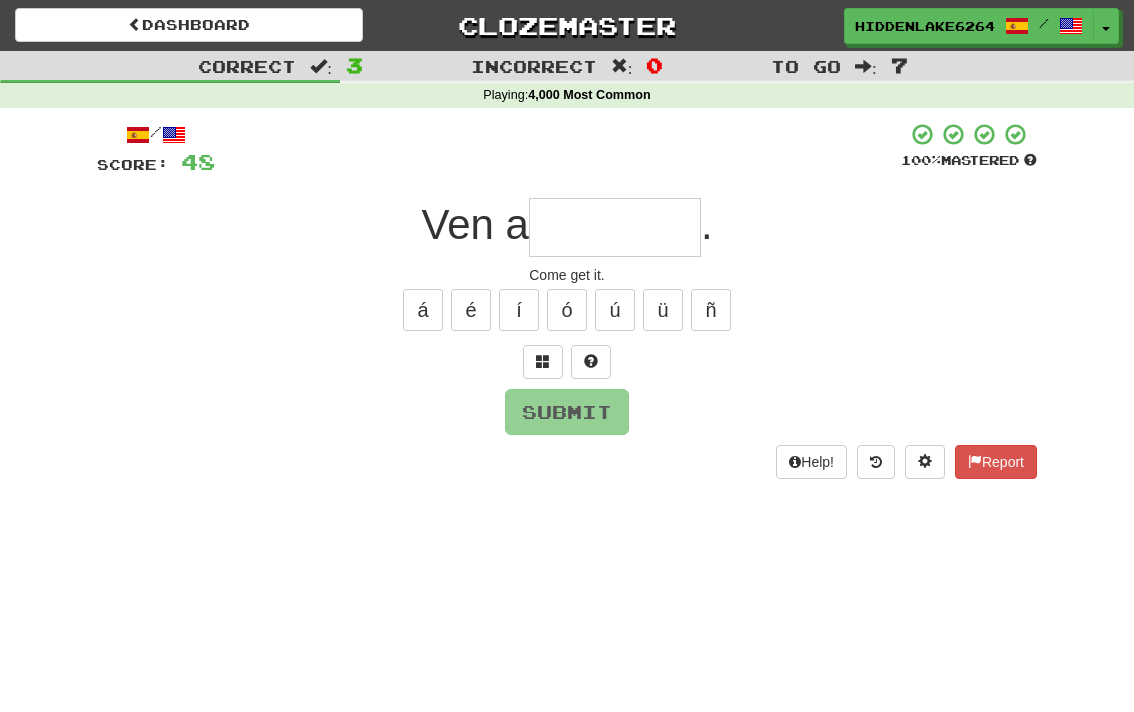 type on "*" 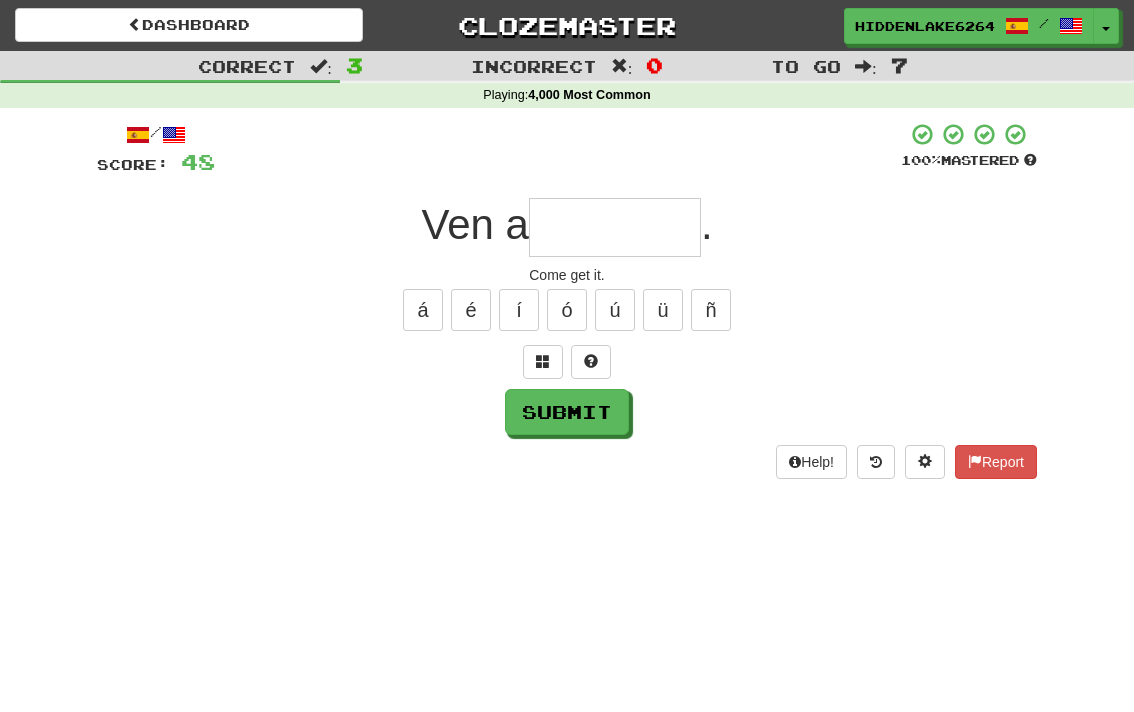 type on "*" 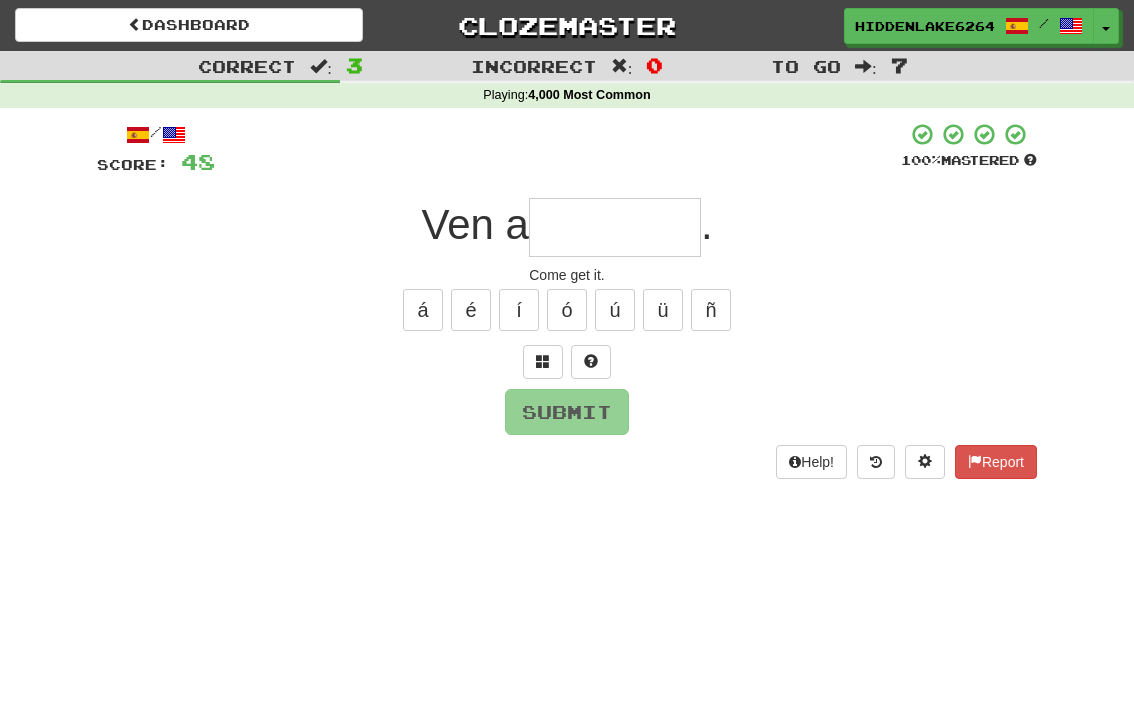 type on "*" 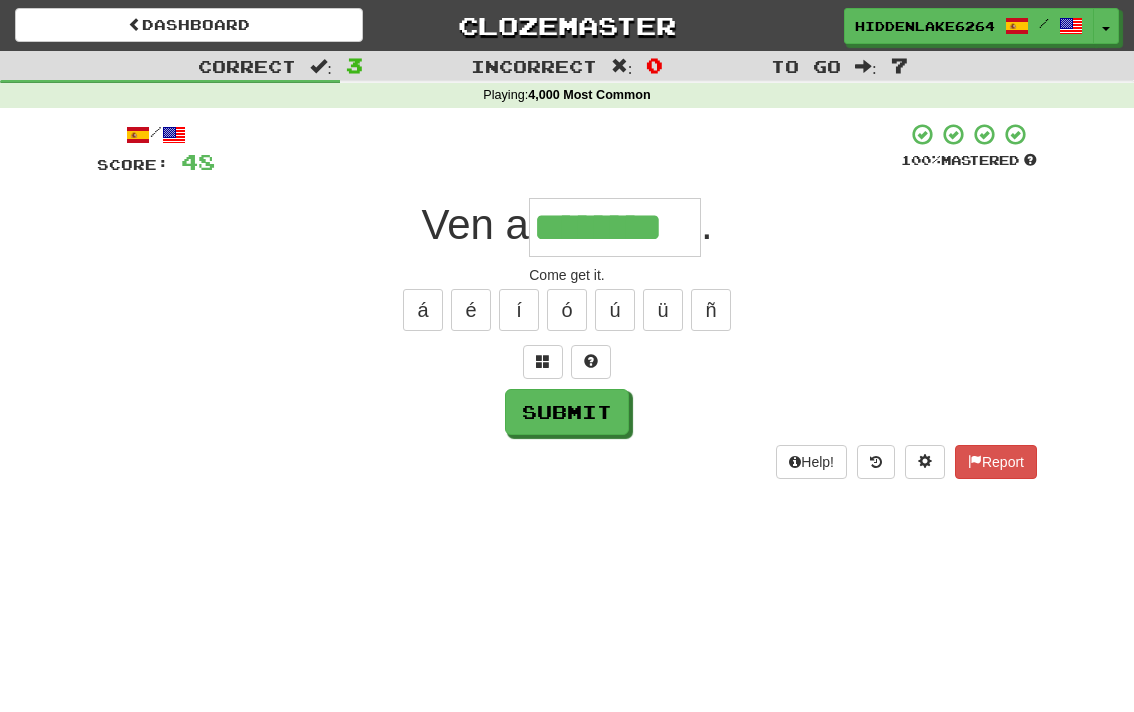 type on "********" 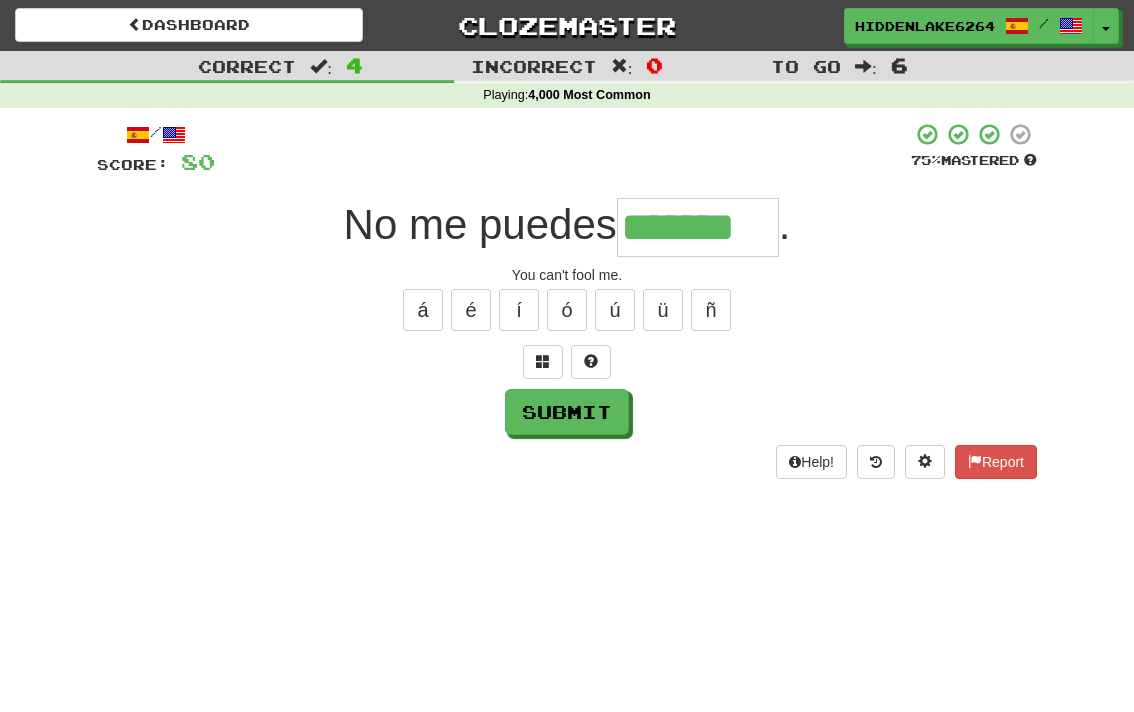 type on "*******" 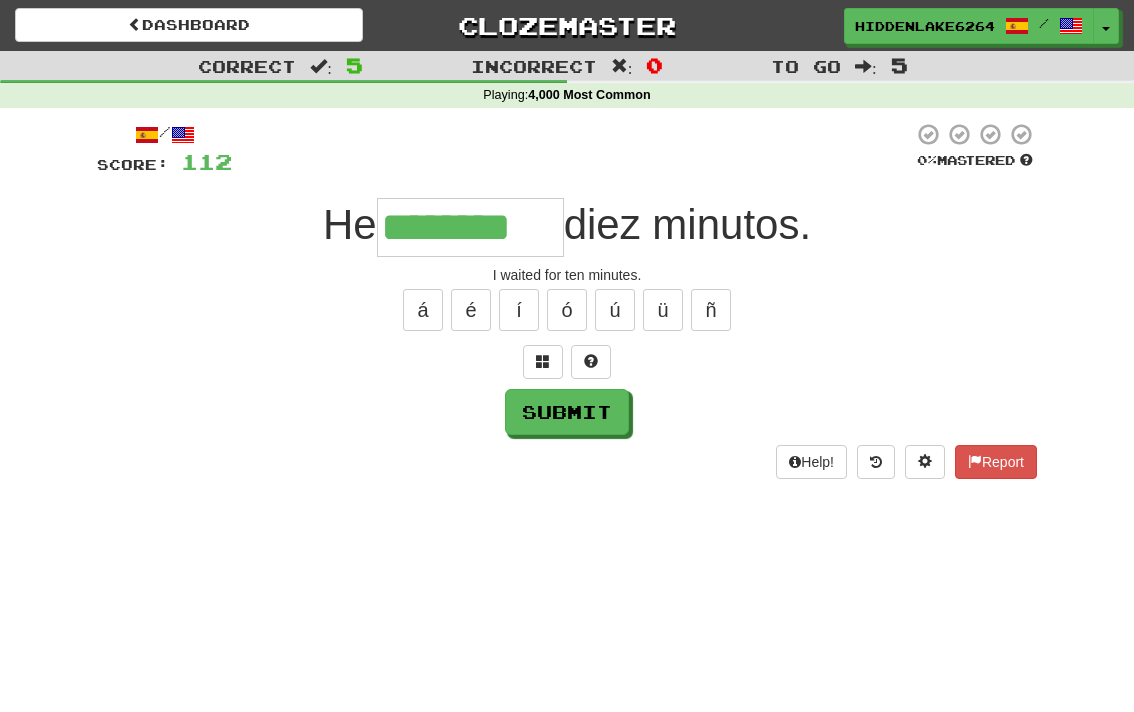 type on "********" 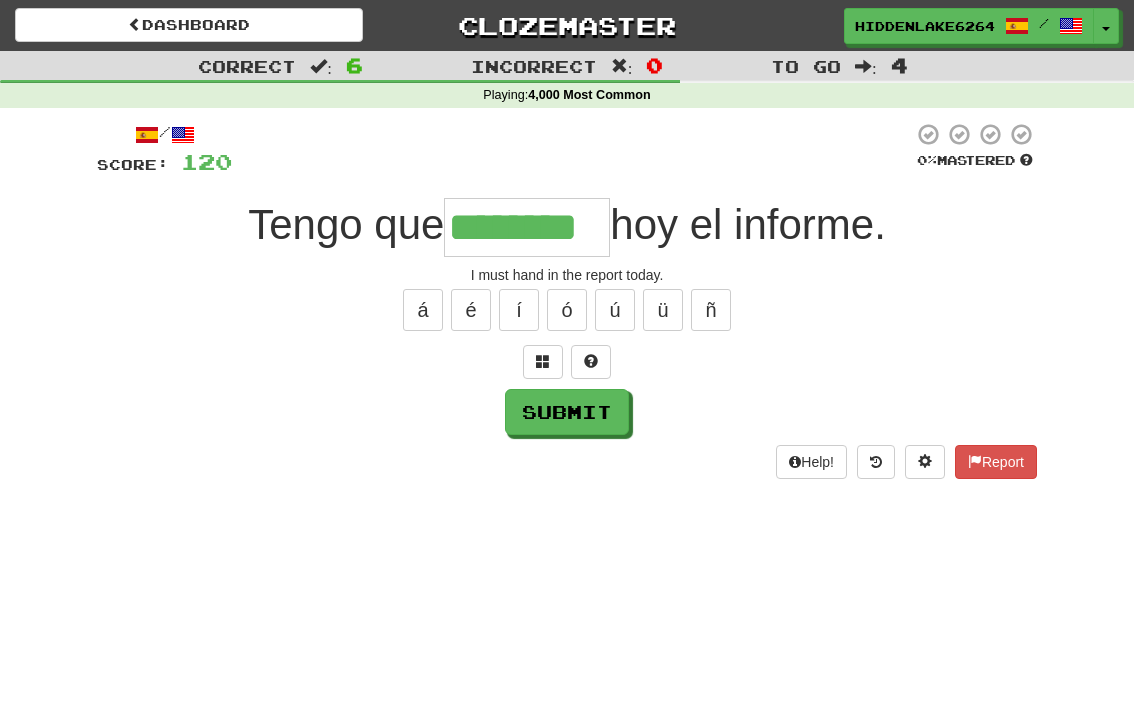 type on "********" 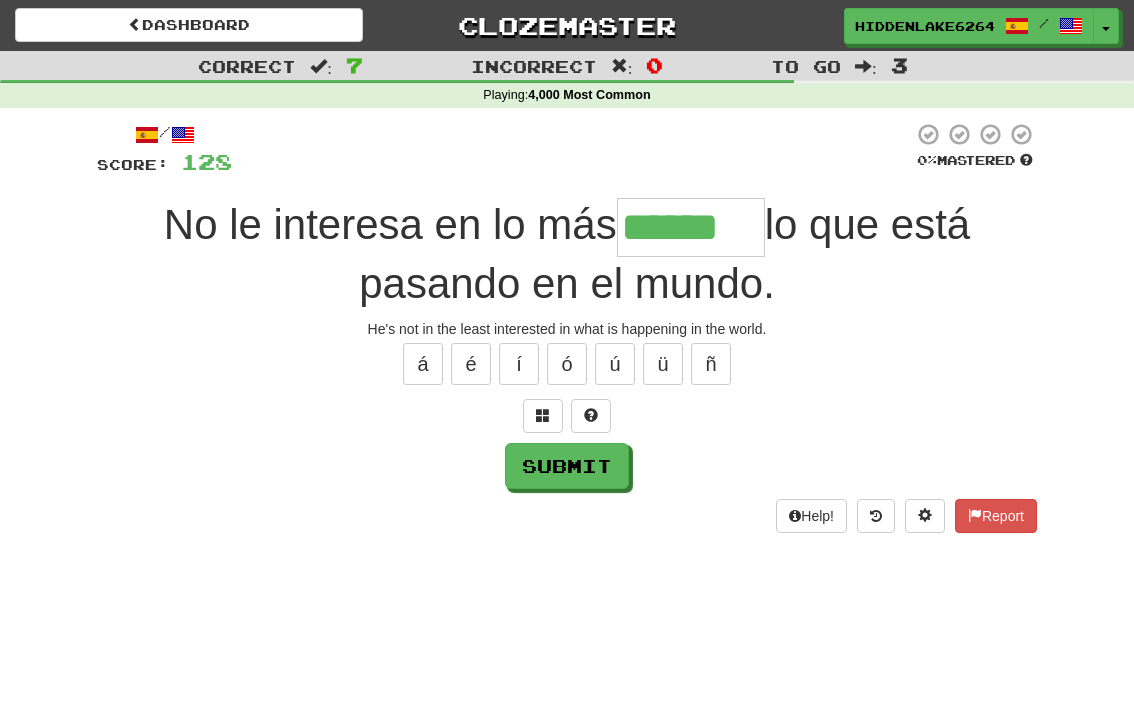 type on "******" 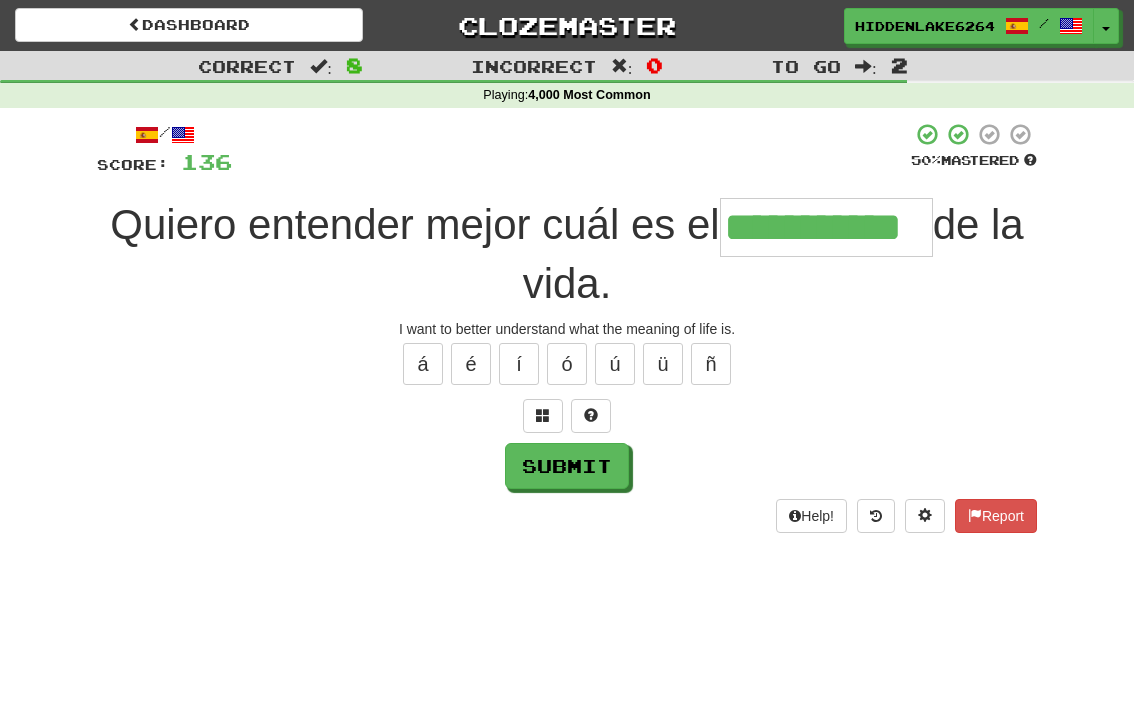type on "**********" 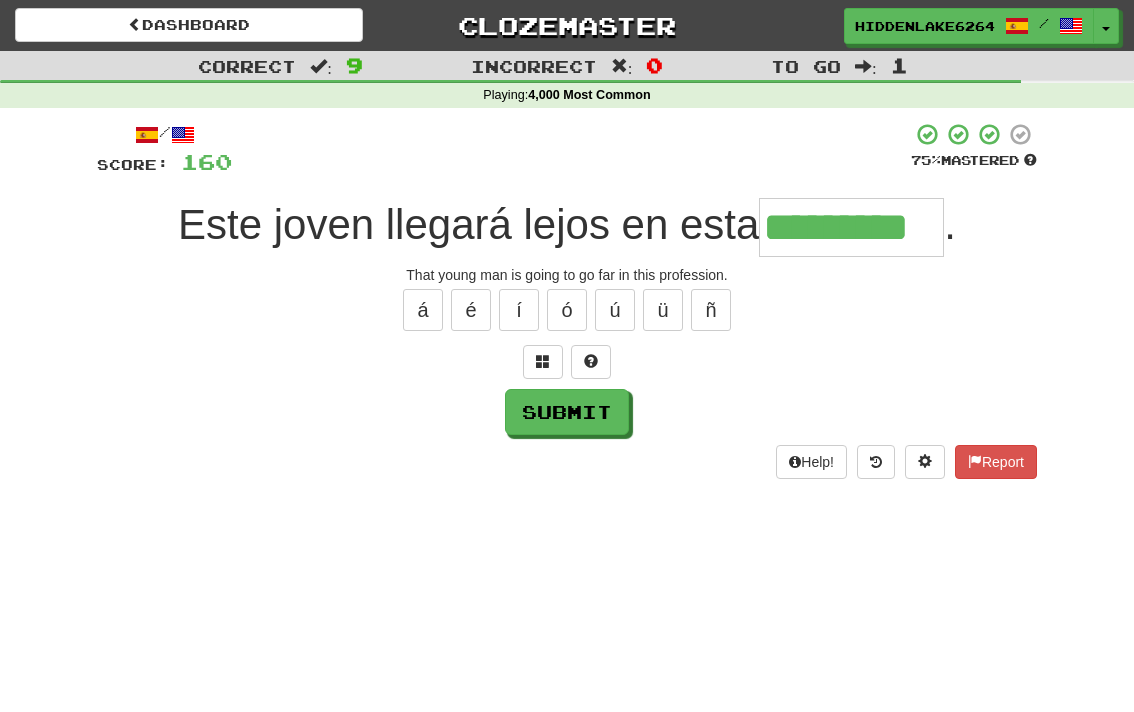 type on "*********" 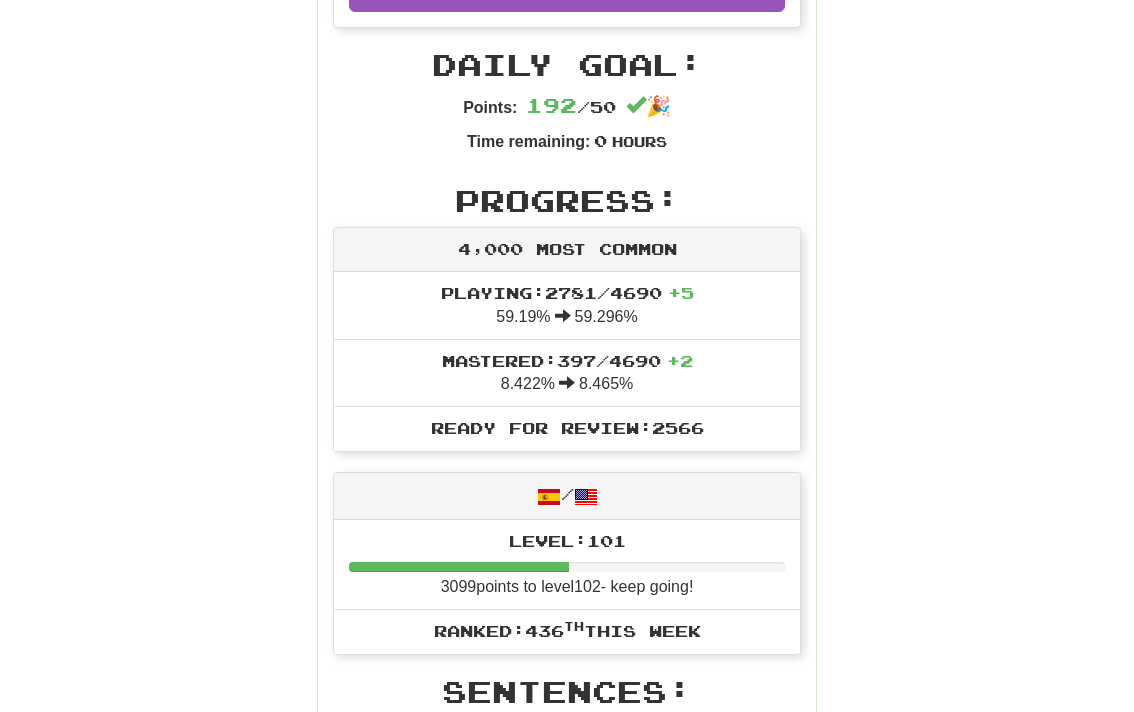 scroll, scrollTop: 1271, scrollLeft: 0, axis: vertical 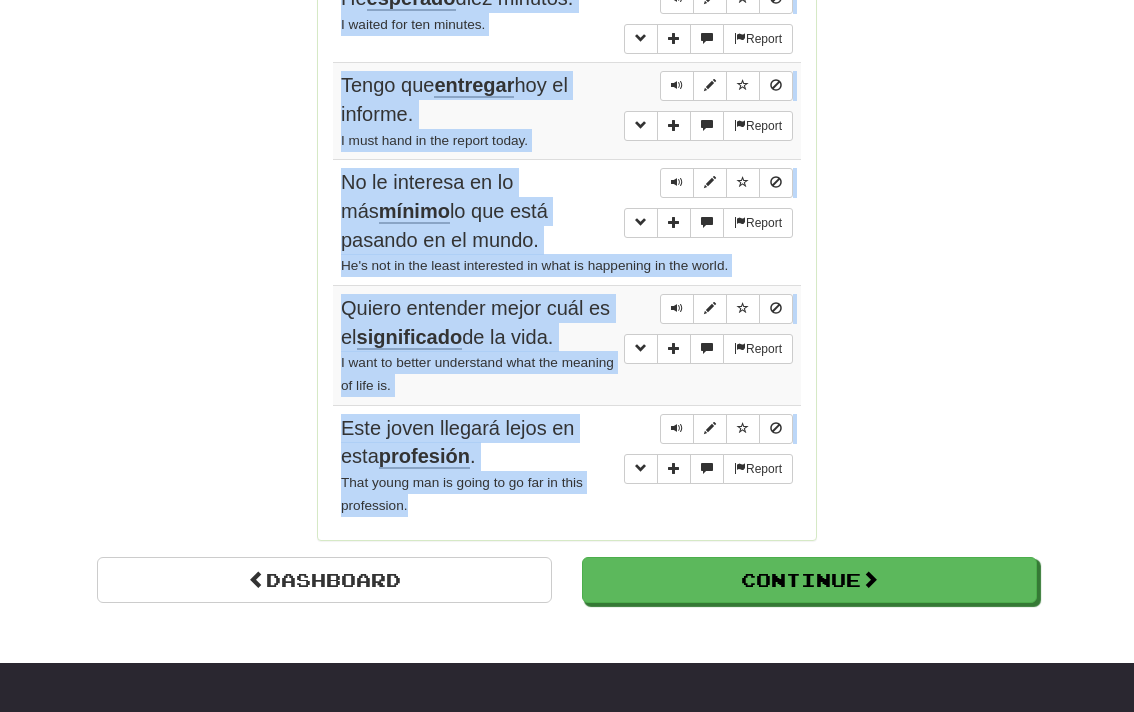 drag, startPoint x: 445, startPoint y: 26, endPoint x: 589, endPoint y: 506, distance: 501.1347 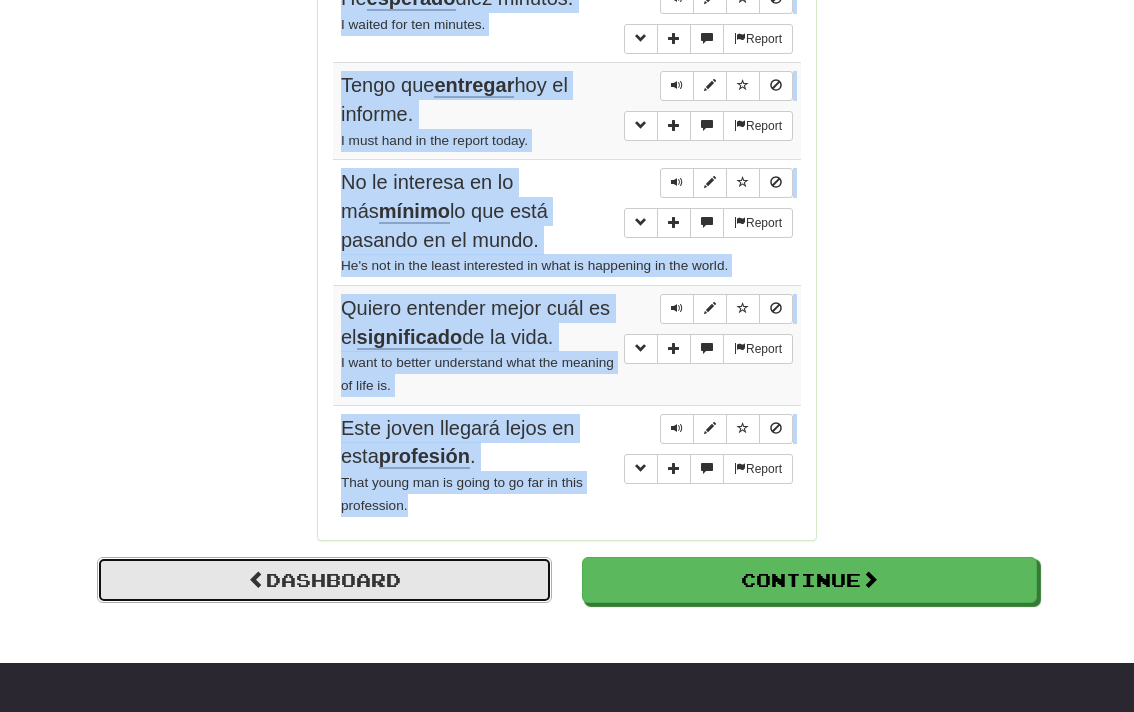 click on "Dashboard" at bounding box center [324, 580] 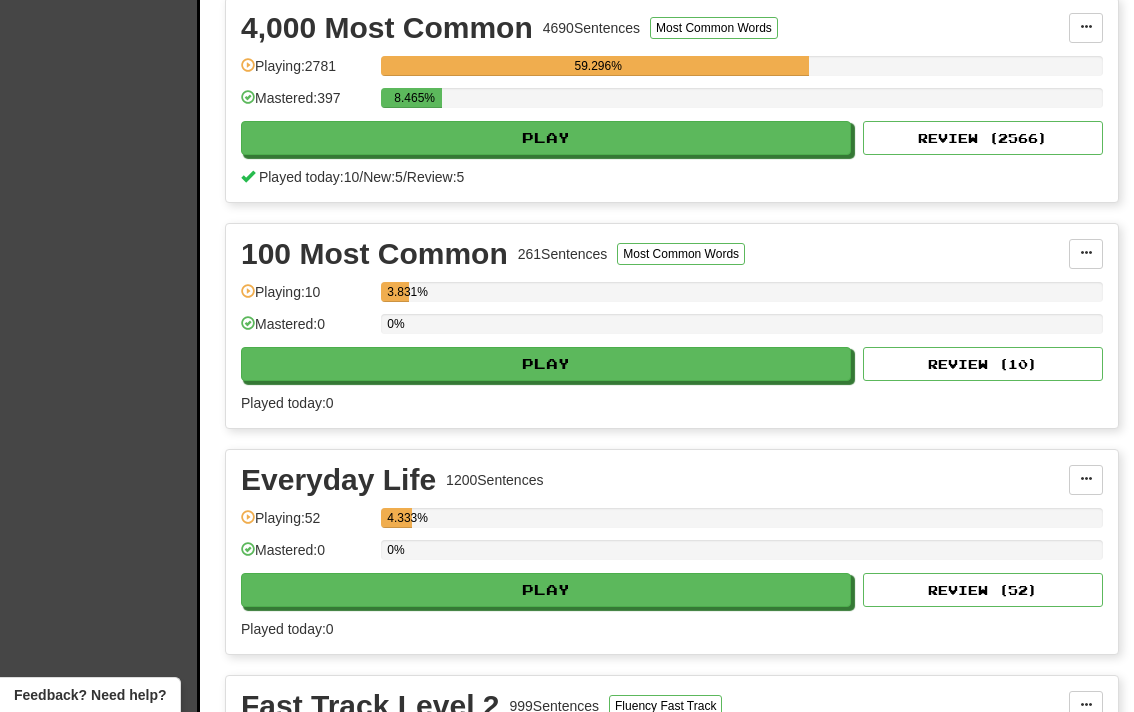 scroll, scrollTop: 1369, scrollLeft: 0, axis: vertical 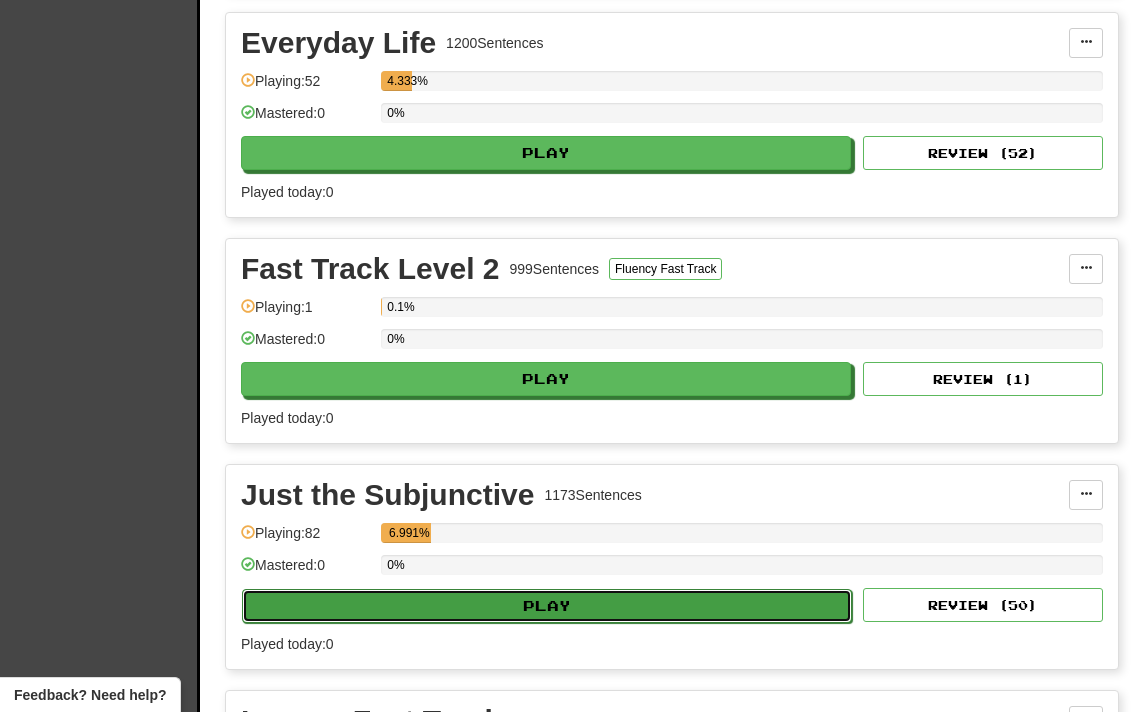 click on "Play" at bounding box center (547, 606) 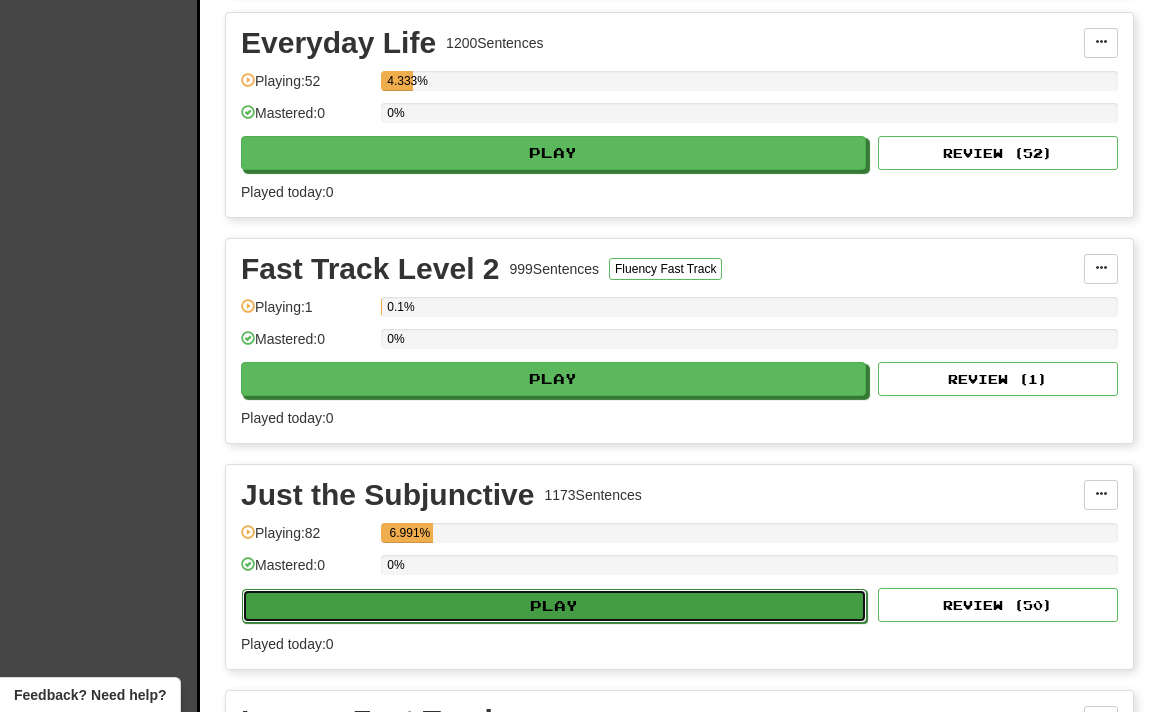 select on "**" 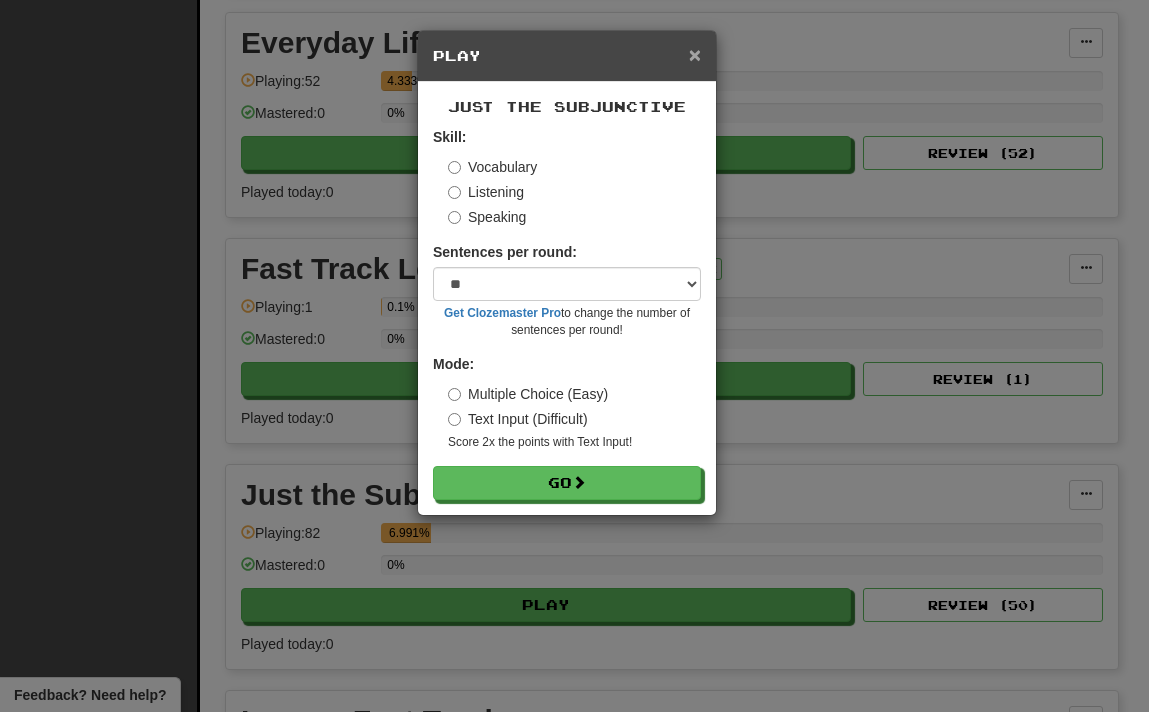 click on "×" at bounding box center [695, 54] 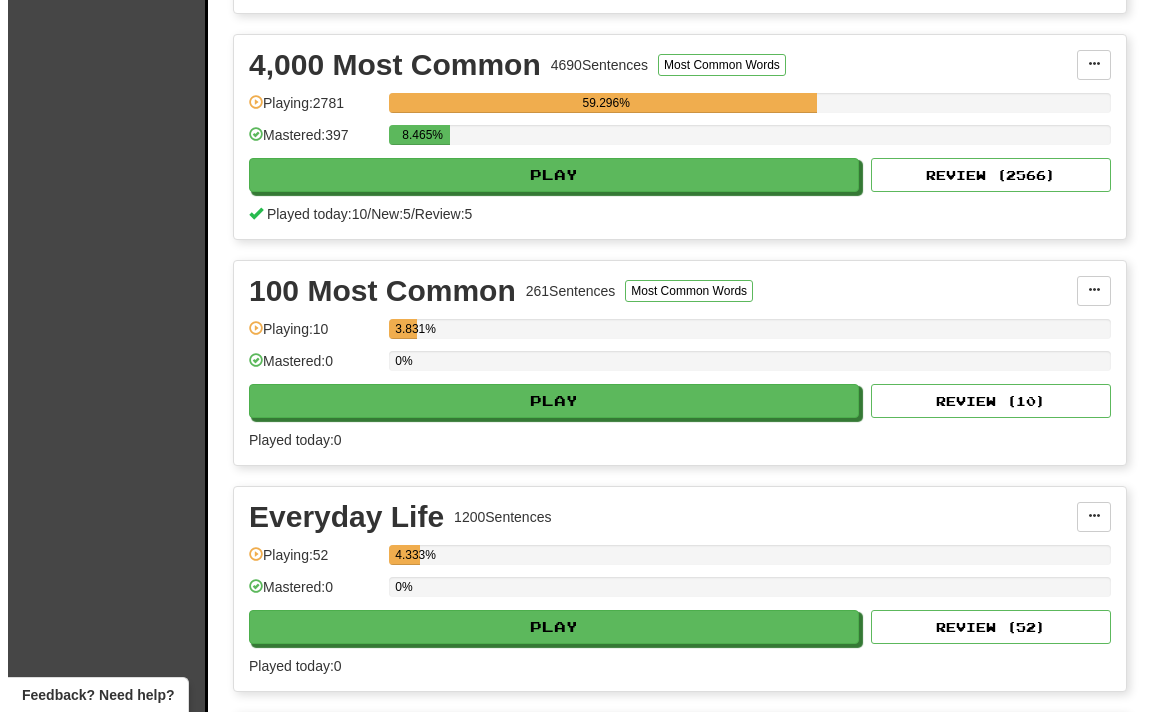 scroll, scrollTop: 1406, scrollLeft: 0, axis: vertical 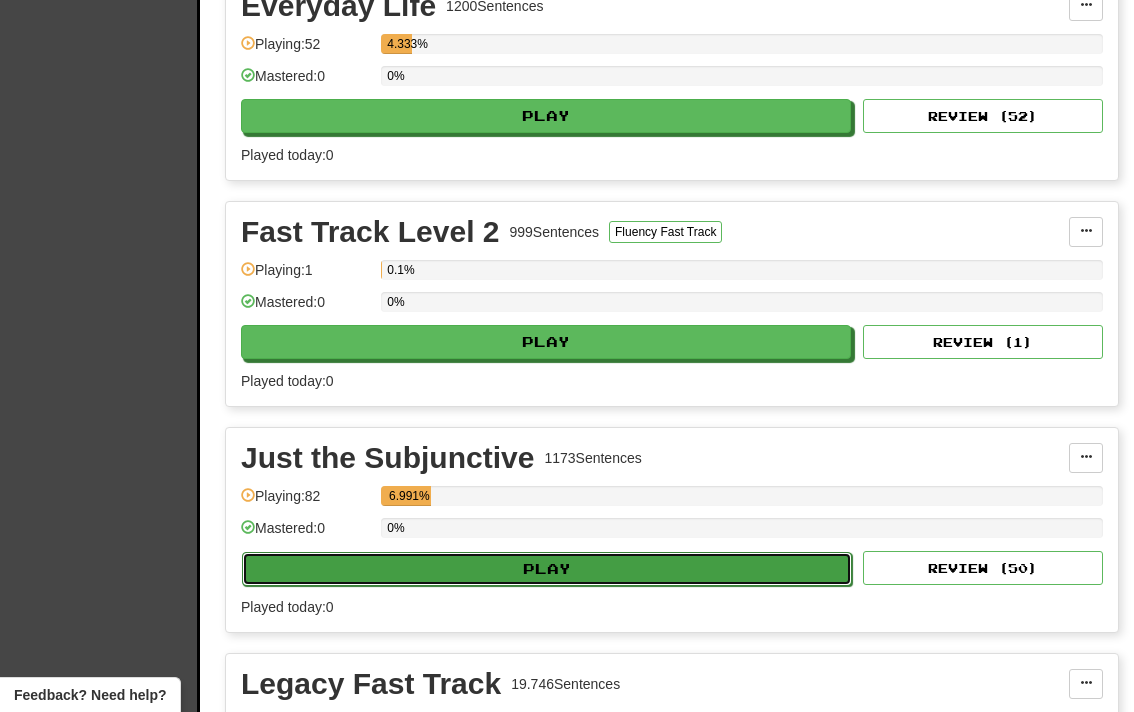 click on "Play" at bounding box center (547, 569) 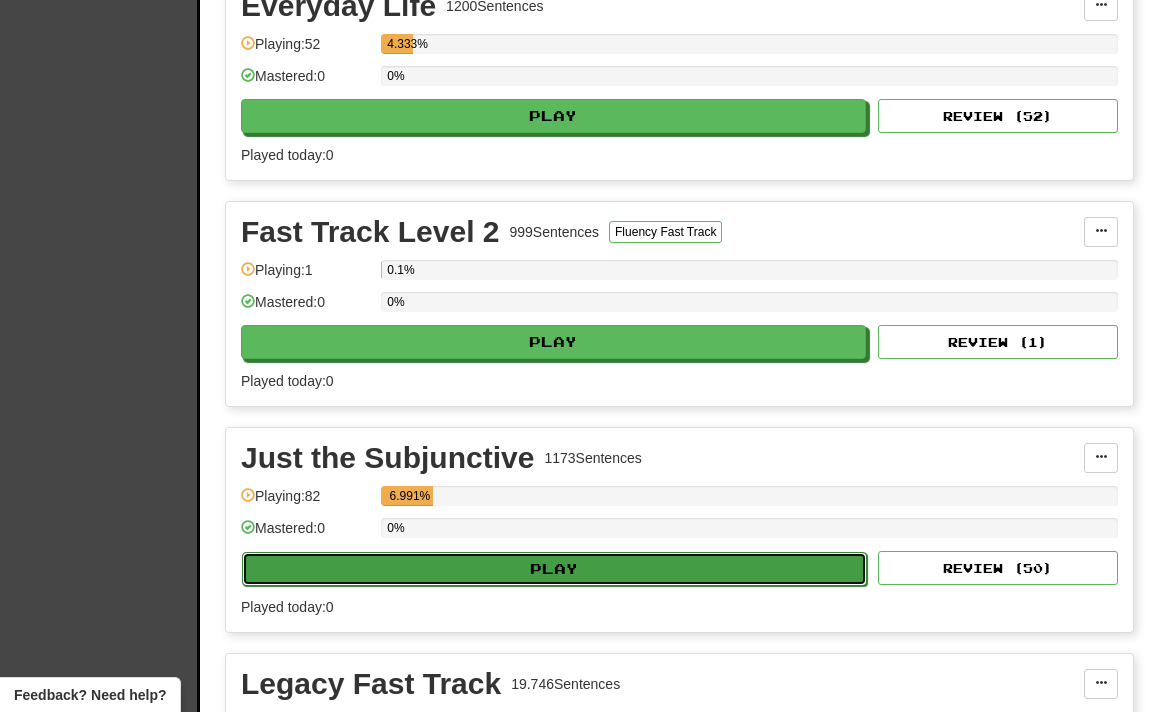 select on "**" 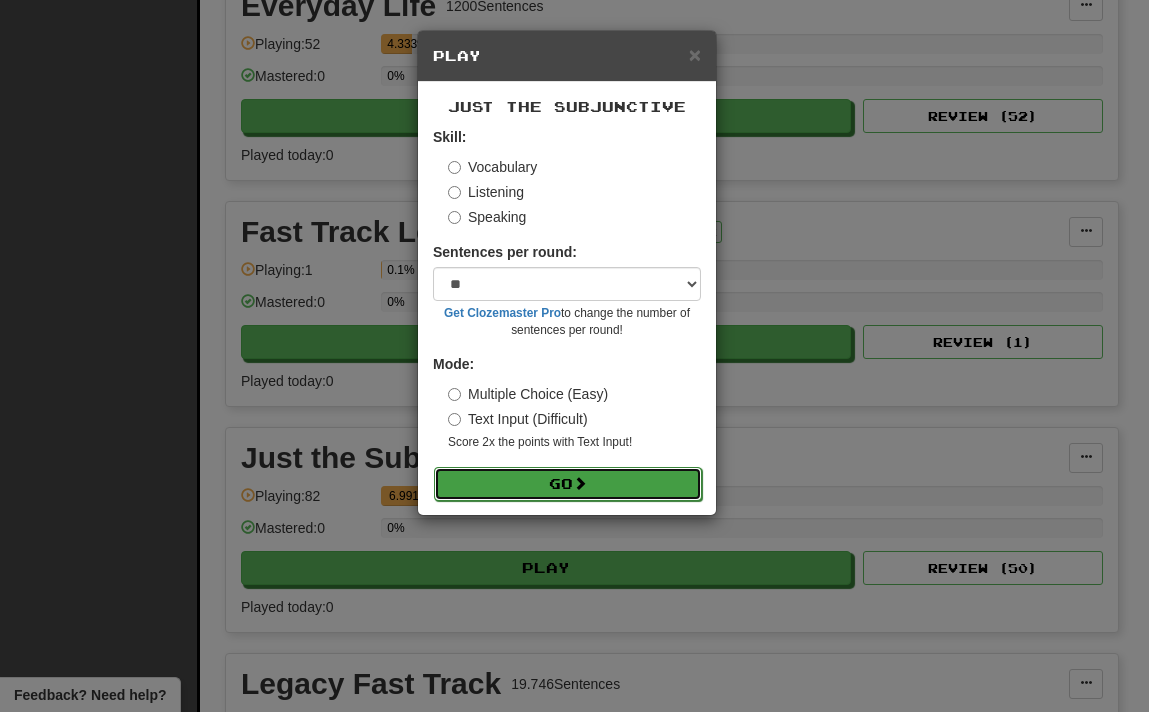 click on "Go" at bounding box center [568, 484] 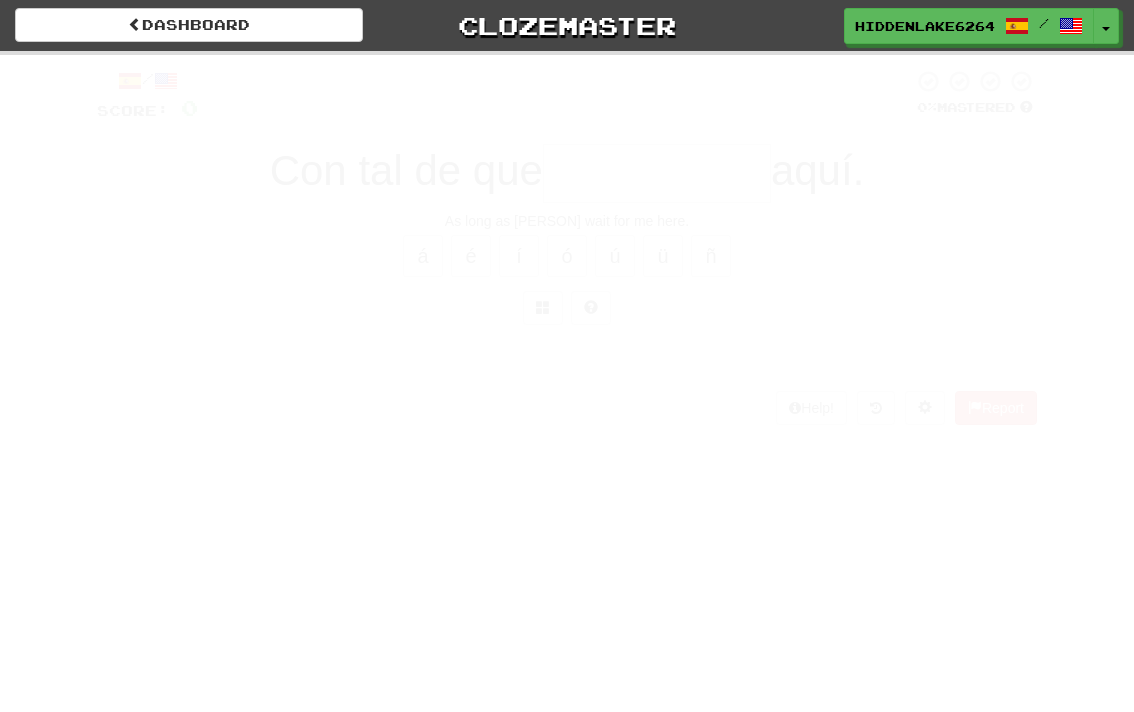 scroll, scrollTop: 0, scrollLeft: 0, axis: both 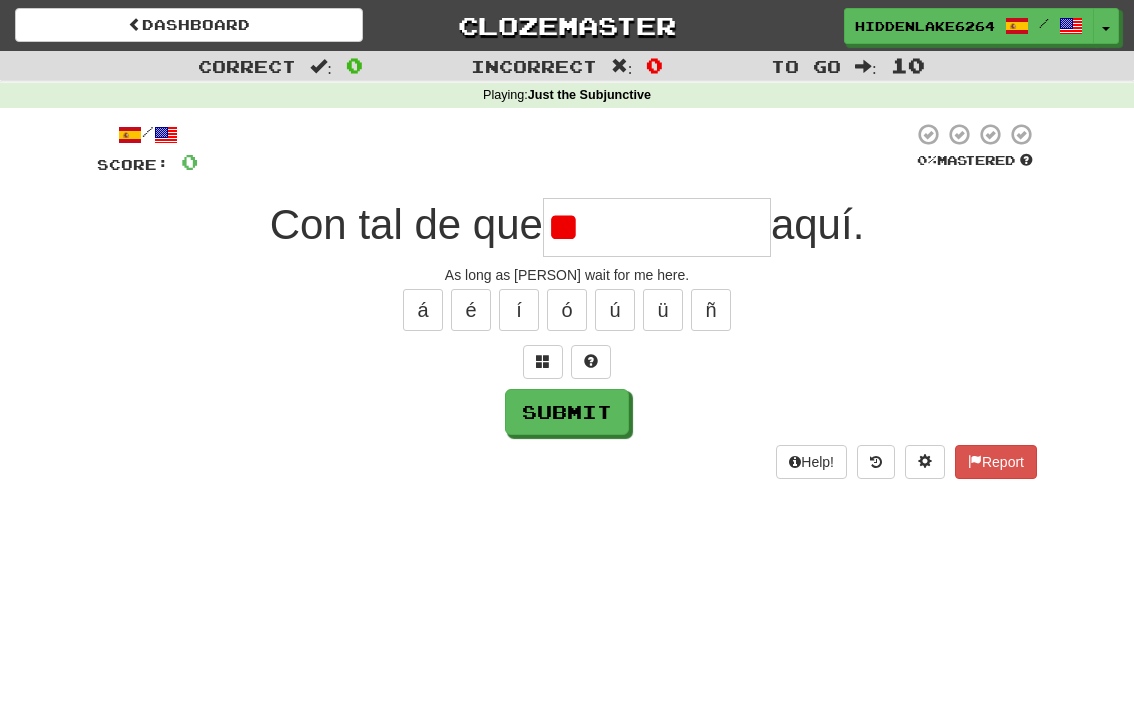 type on "*" 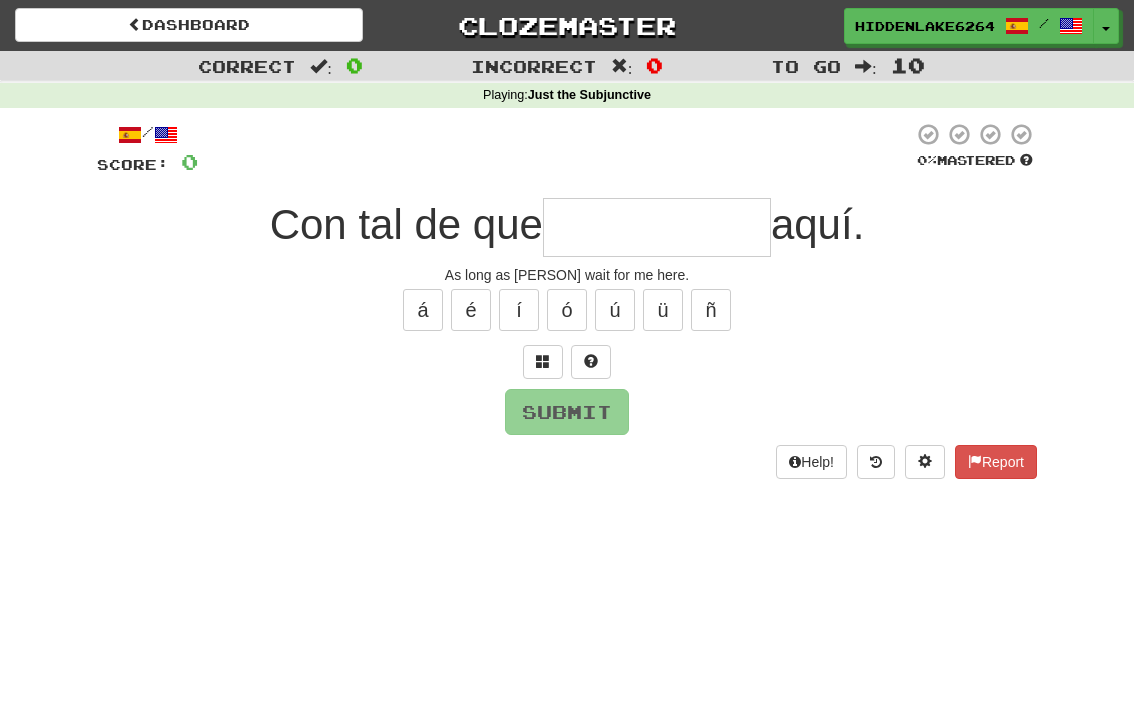 type on "*" 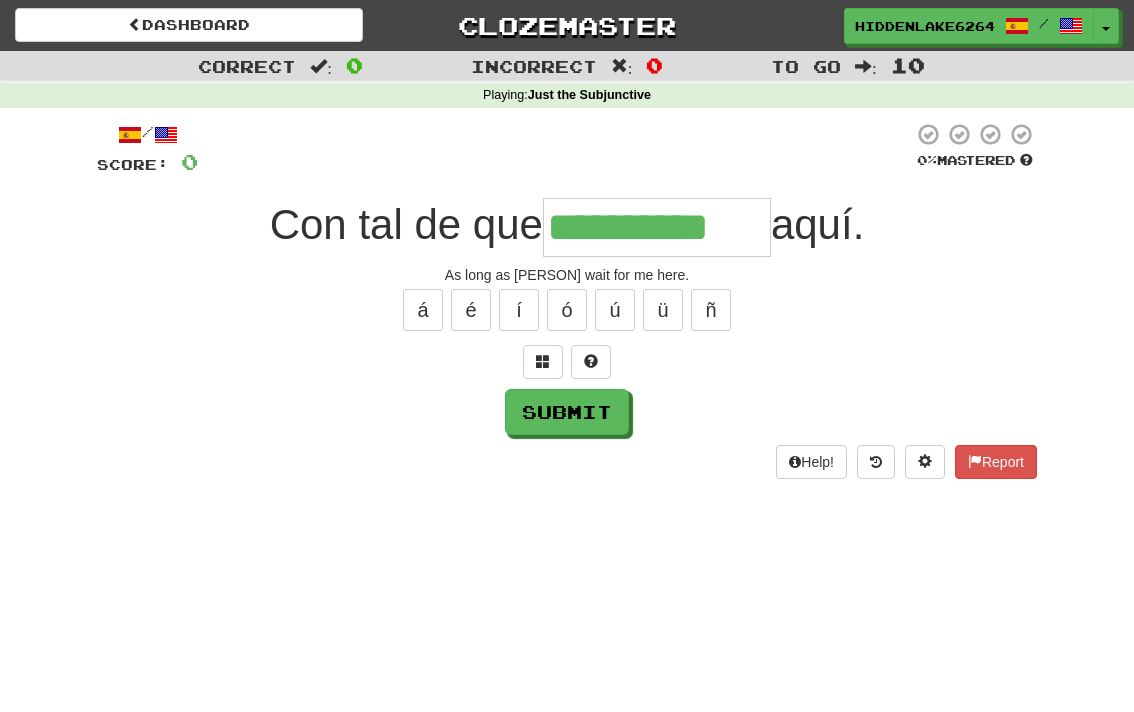 type on "**********" 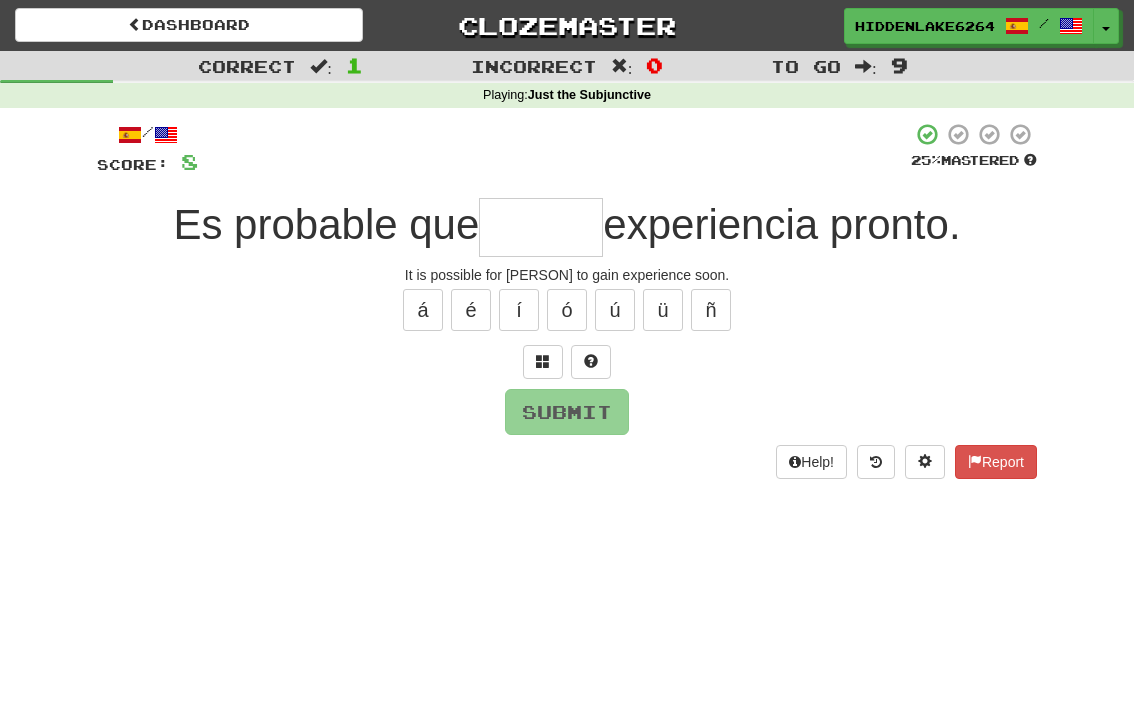 type on "*" 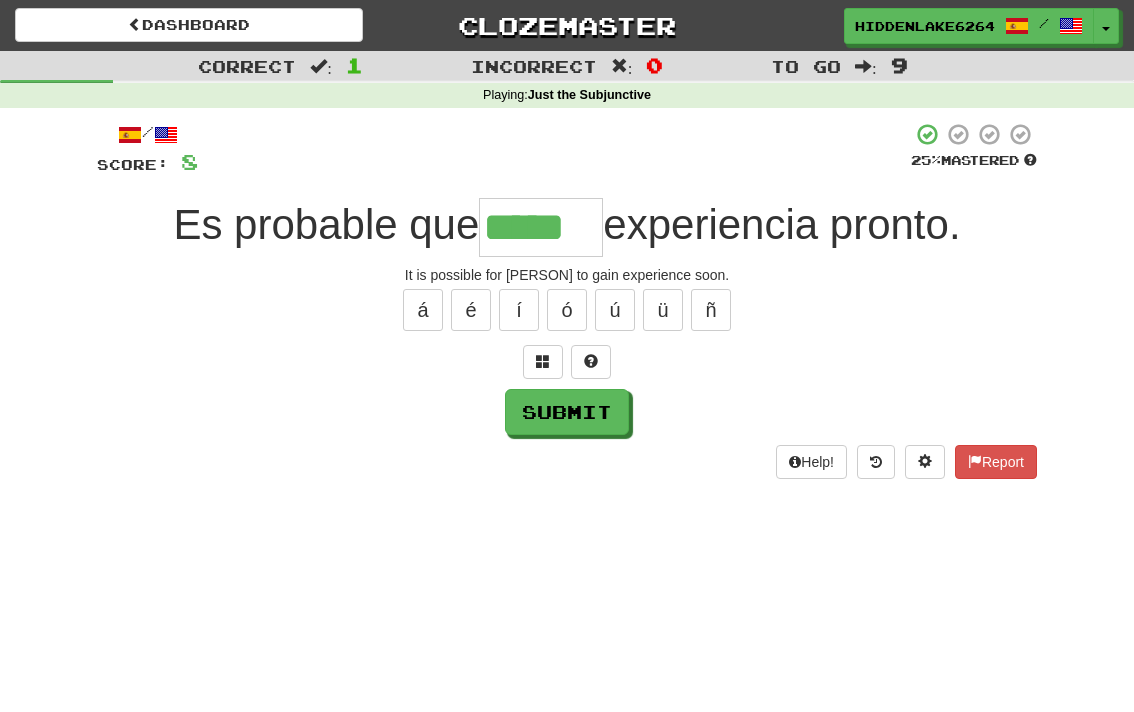 type on "*****" 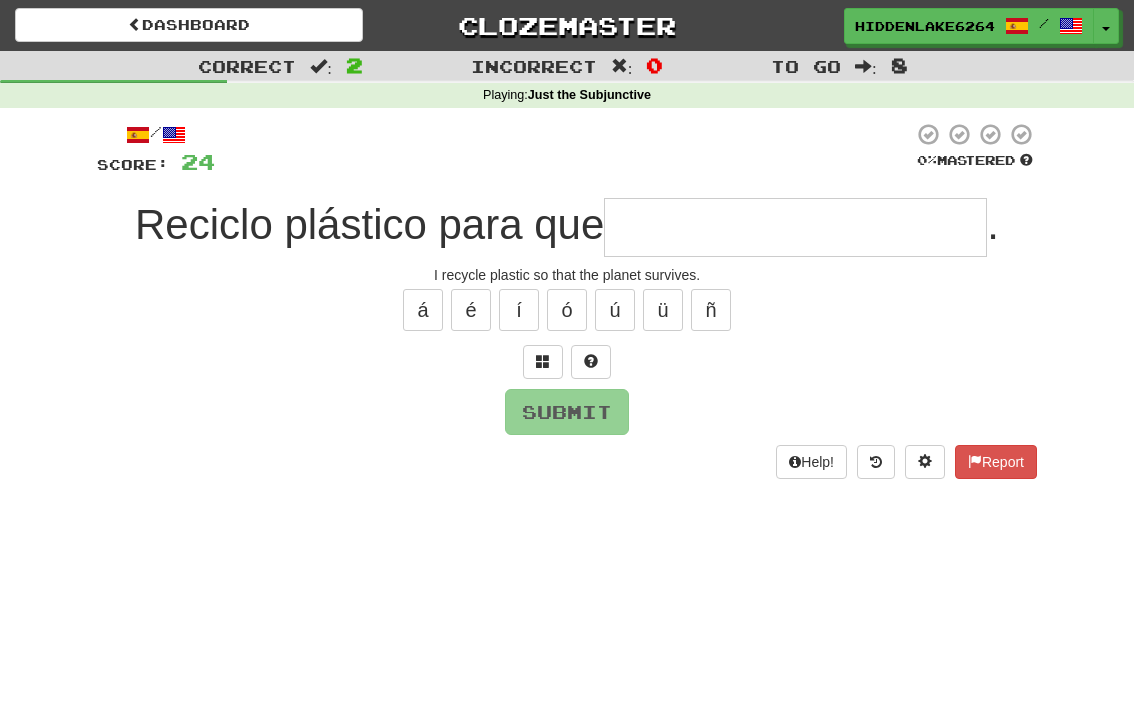 type on "*" 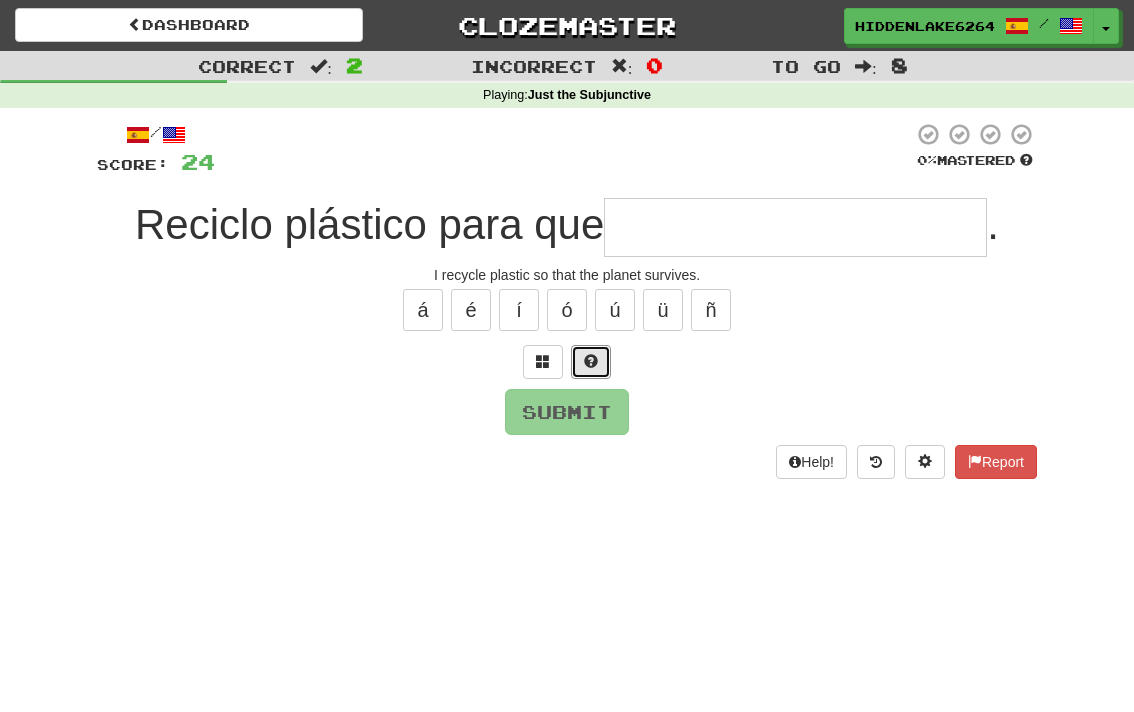 click at bounding box center (591, 361) 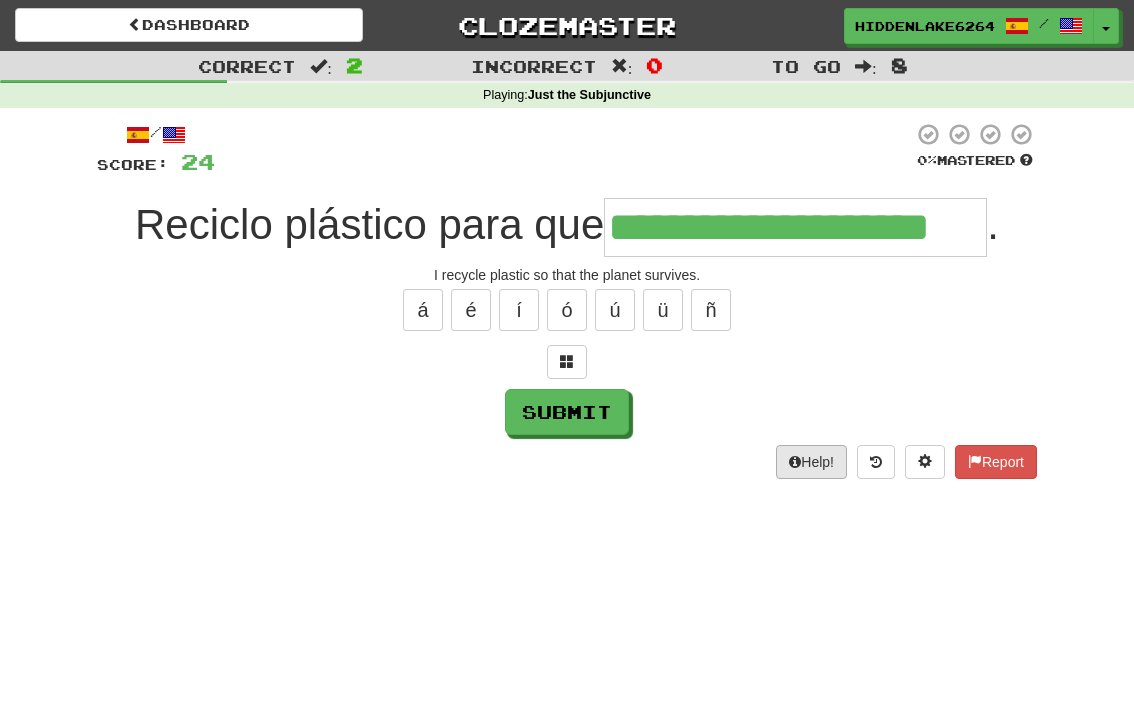 type on "**********" 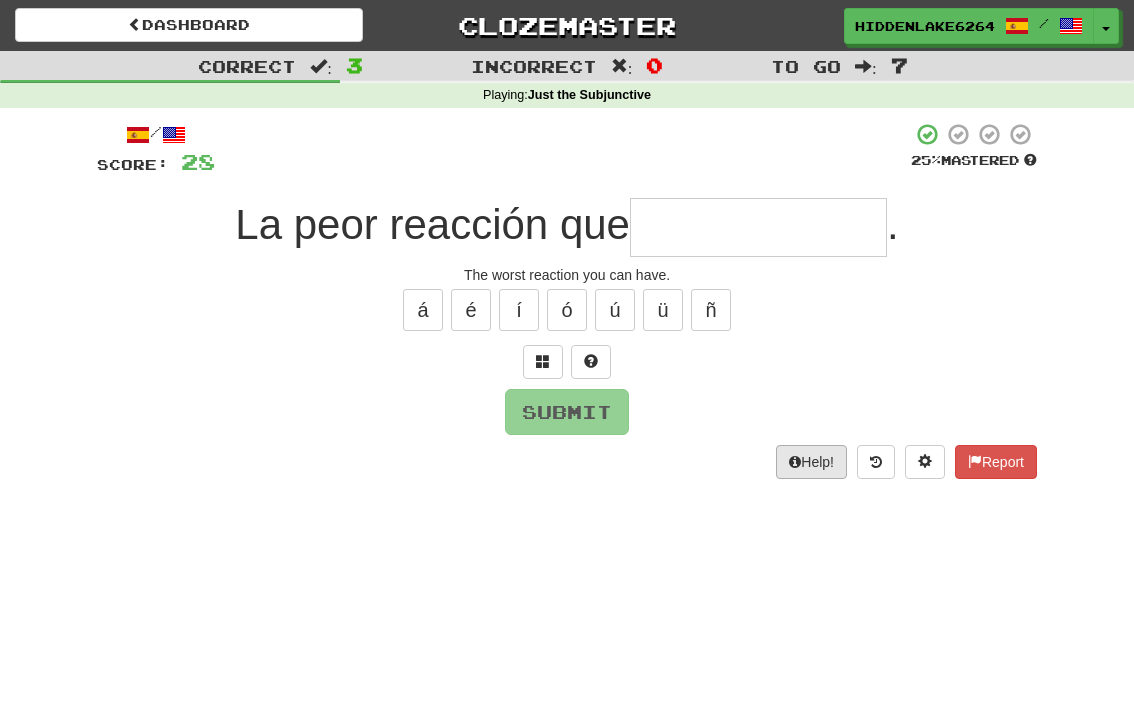 type on "*" 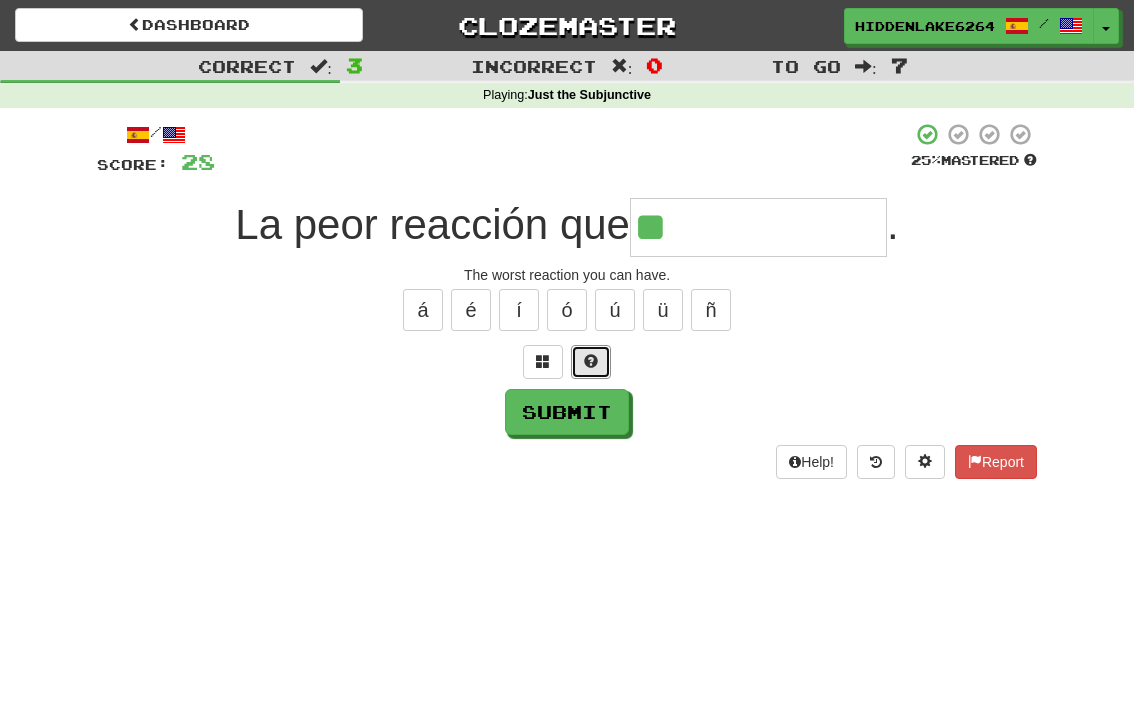 click at bounding box center (591, 362) 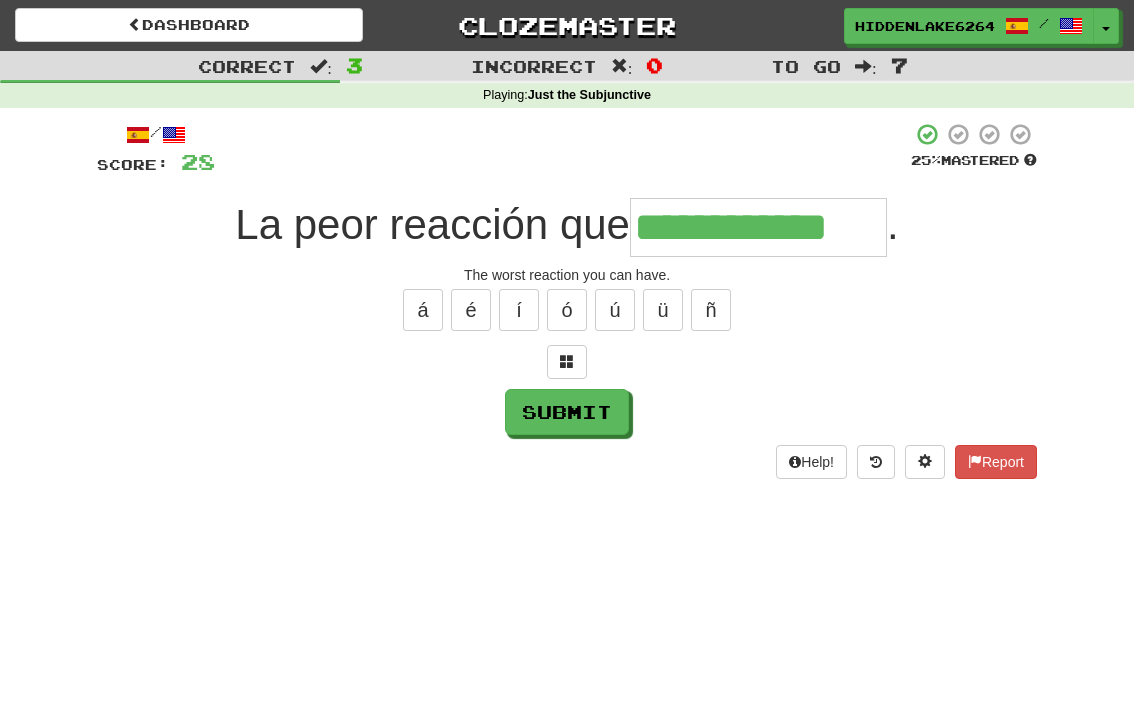 type on "**********" 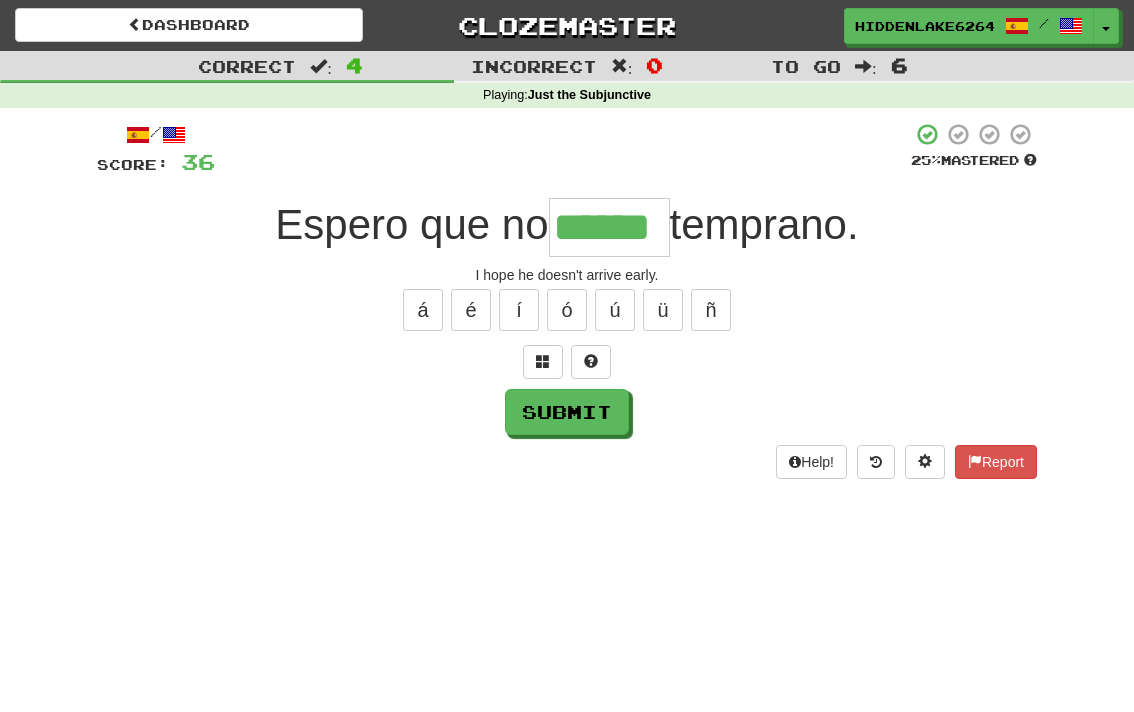 type on "******" 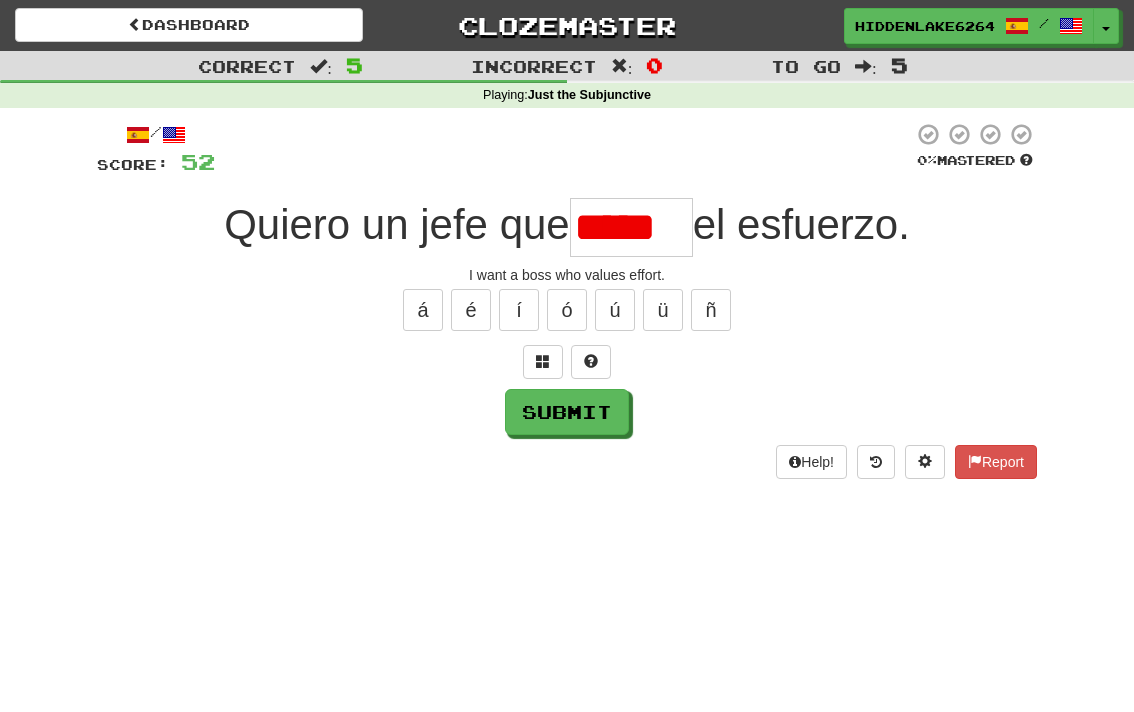 type on "******" 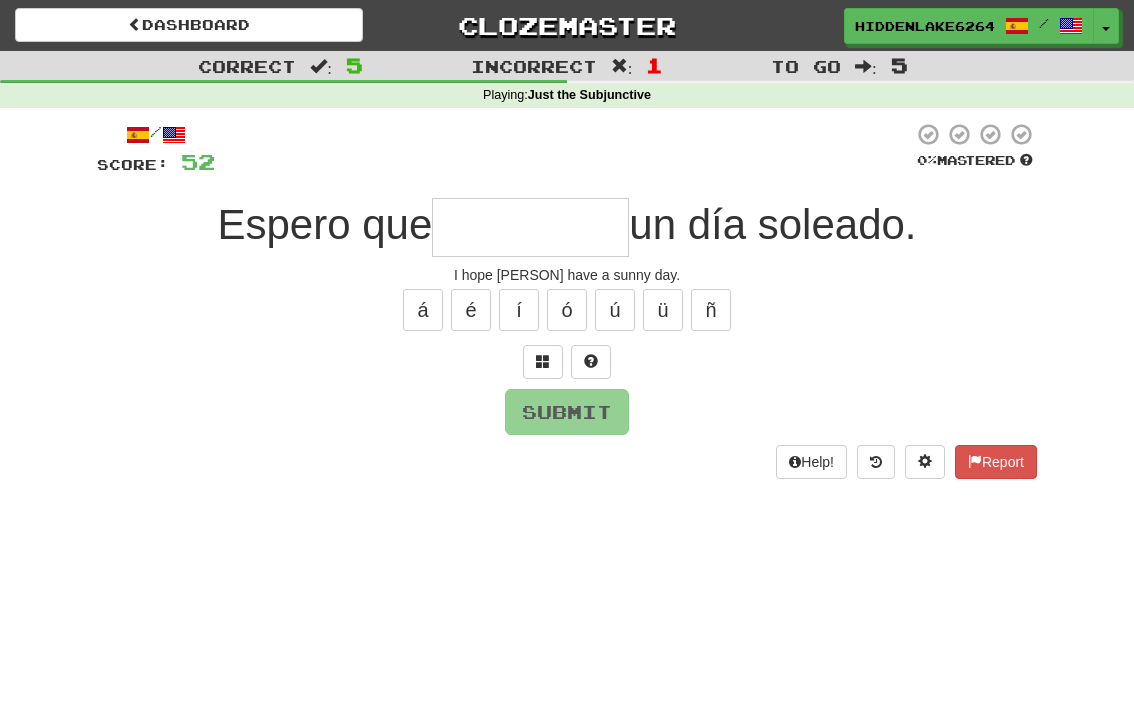 type on "*" 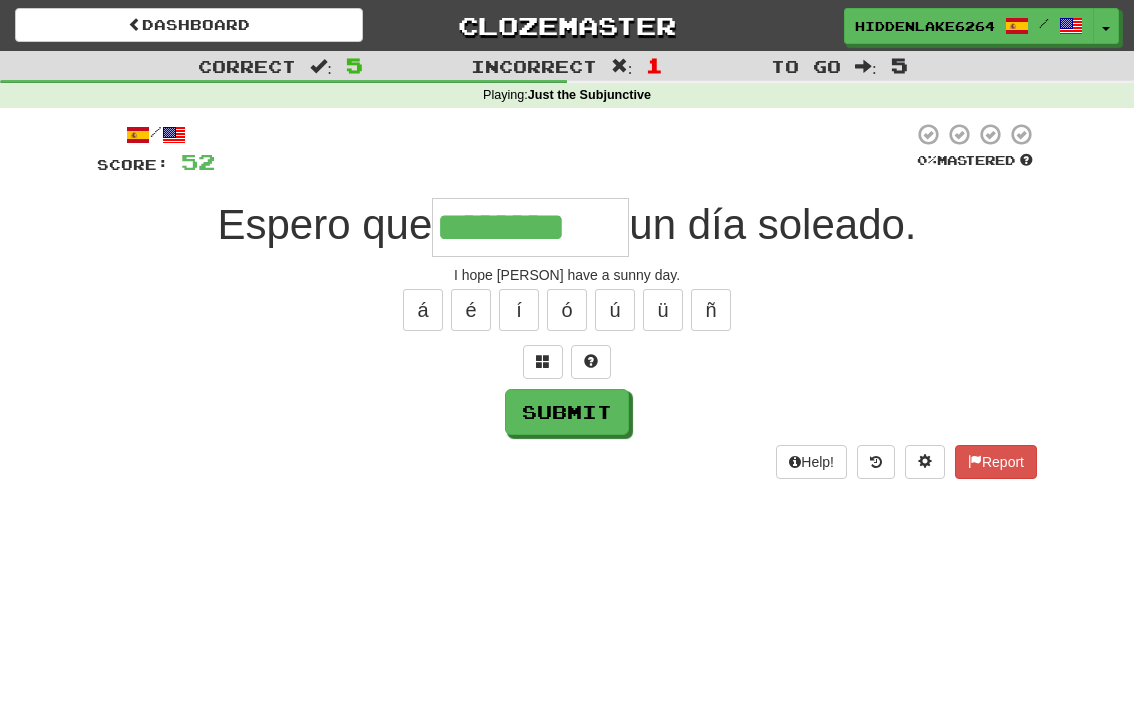 type on "********" 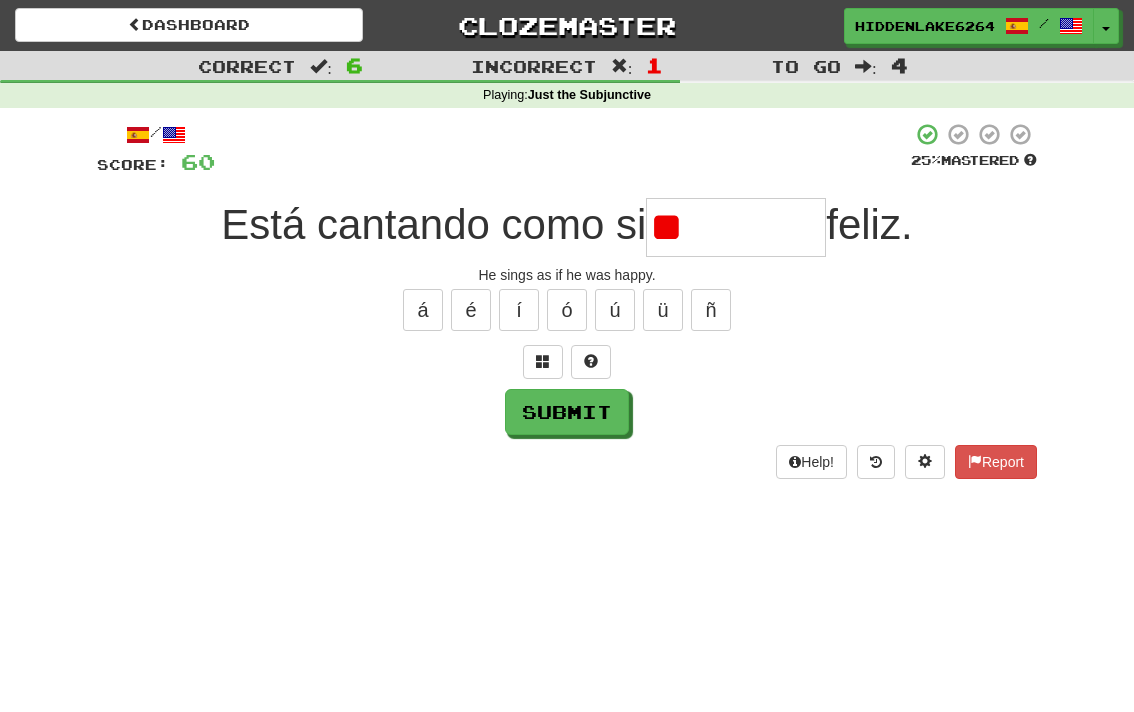 type on "*" 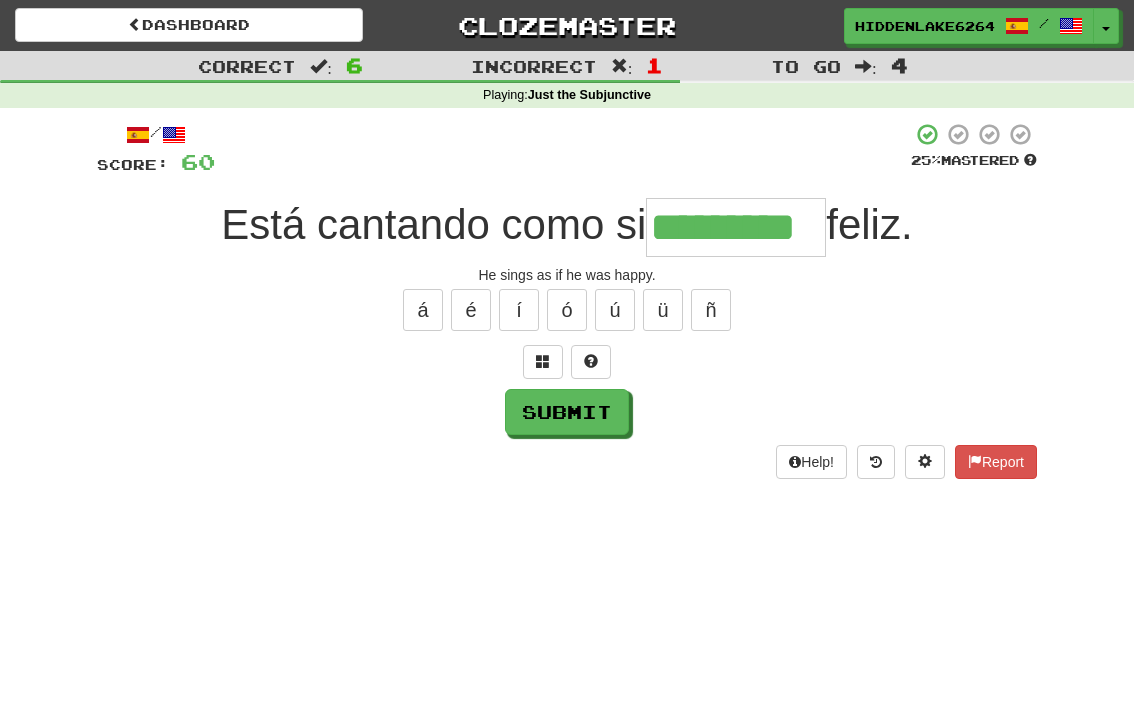 type on "*********" 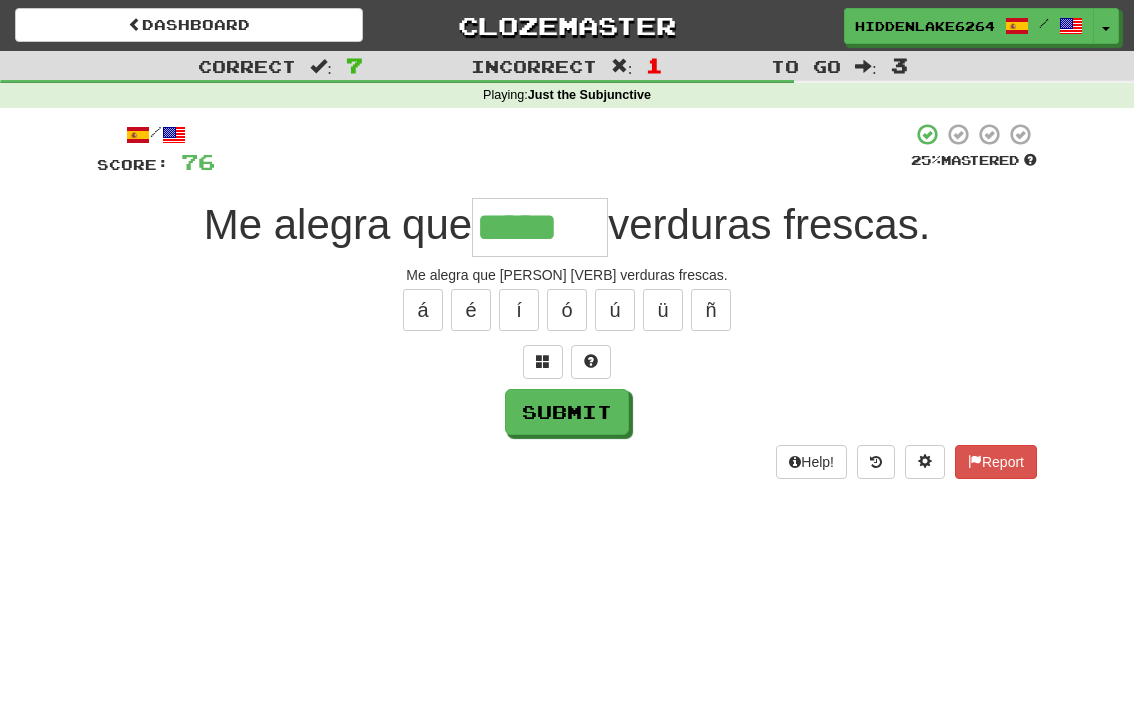 type on "*****" 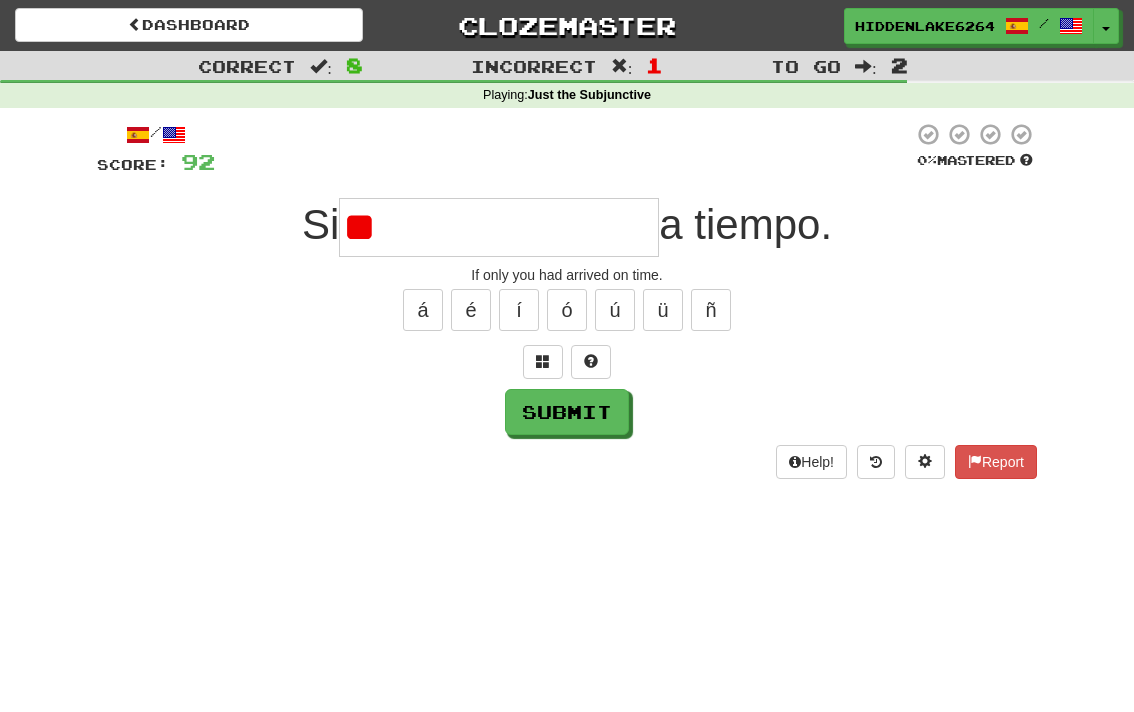 type on "*" 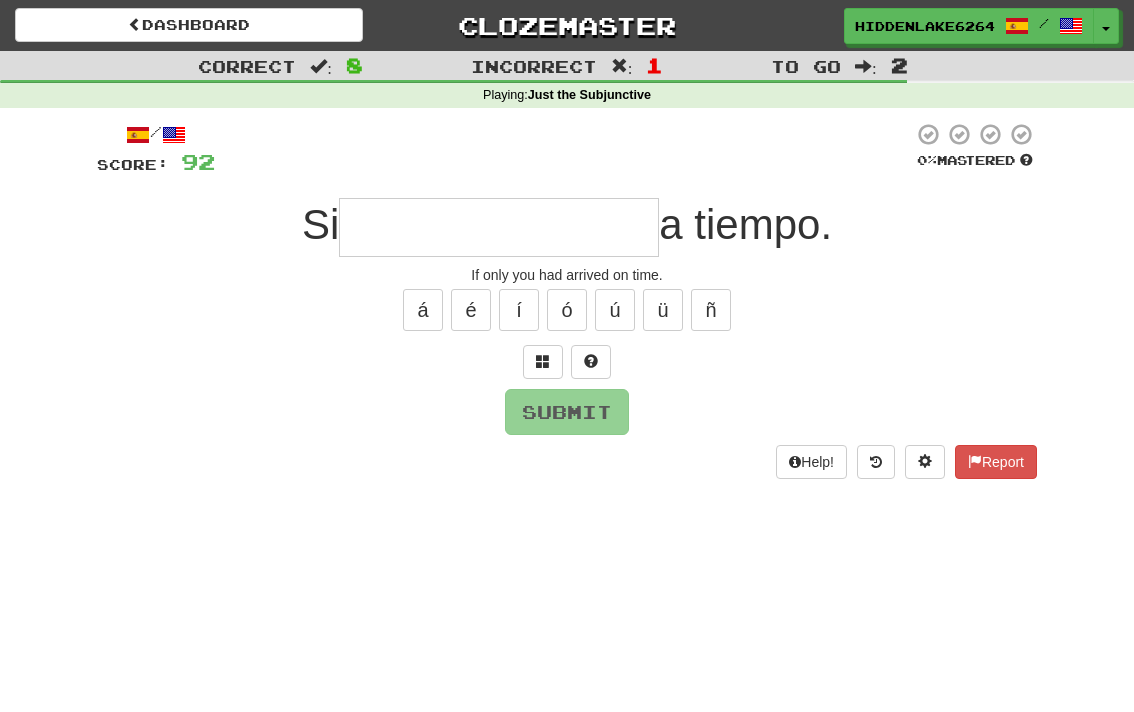 type on "*" 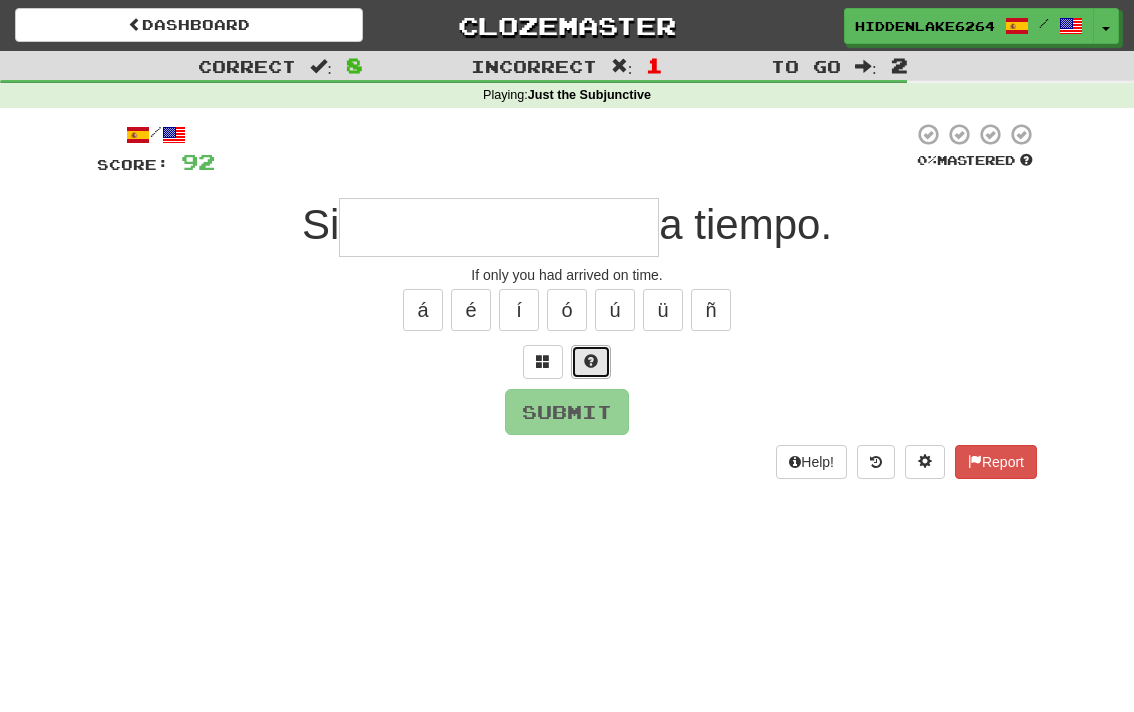 click at bounding box center [591, 361] 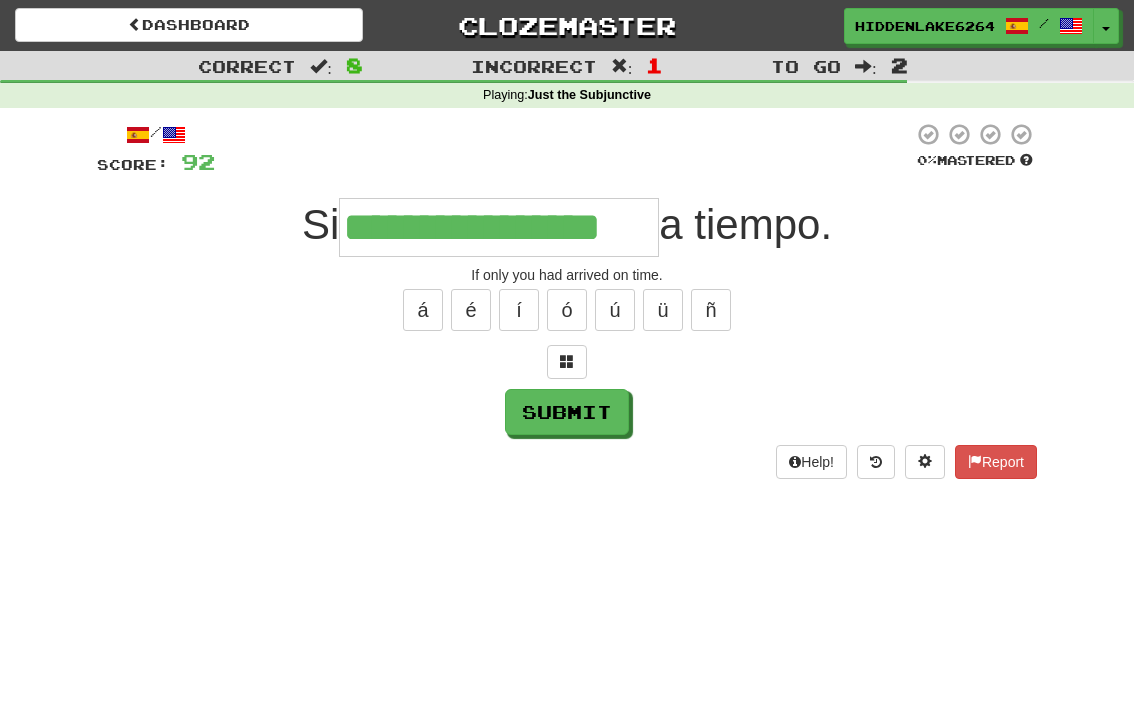 type on "**********" 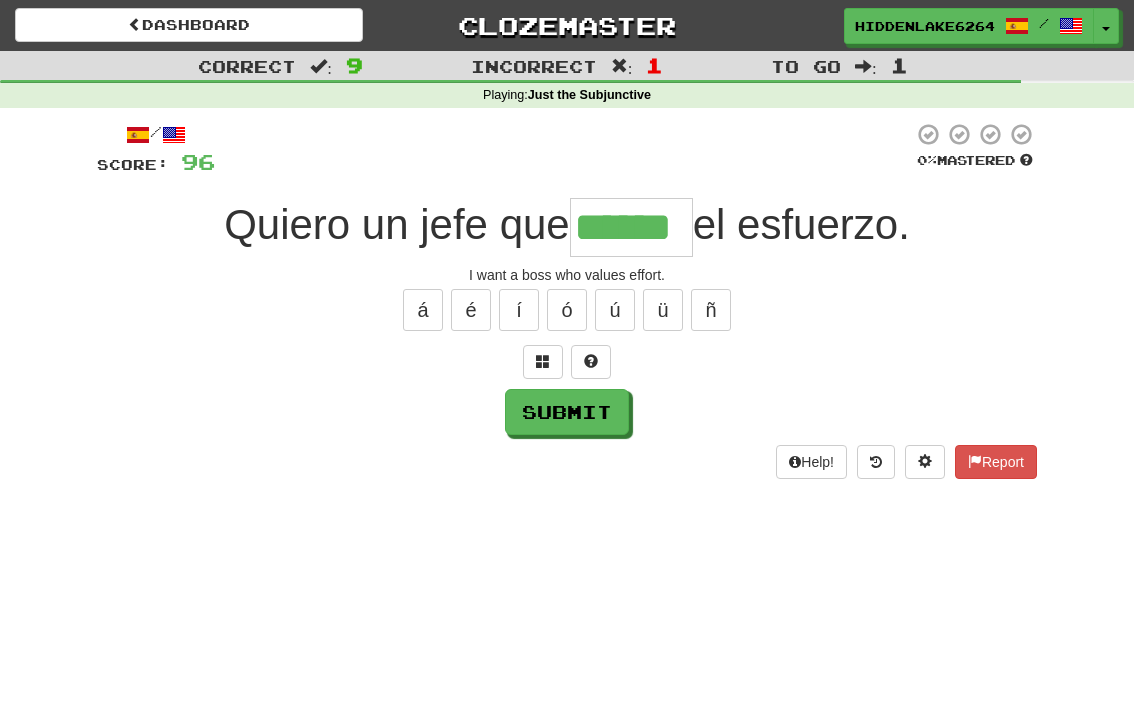 type on "******" 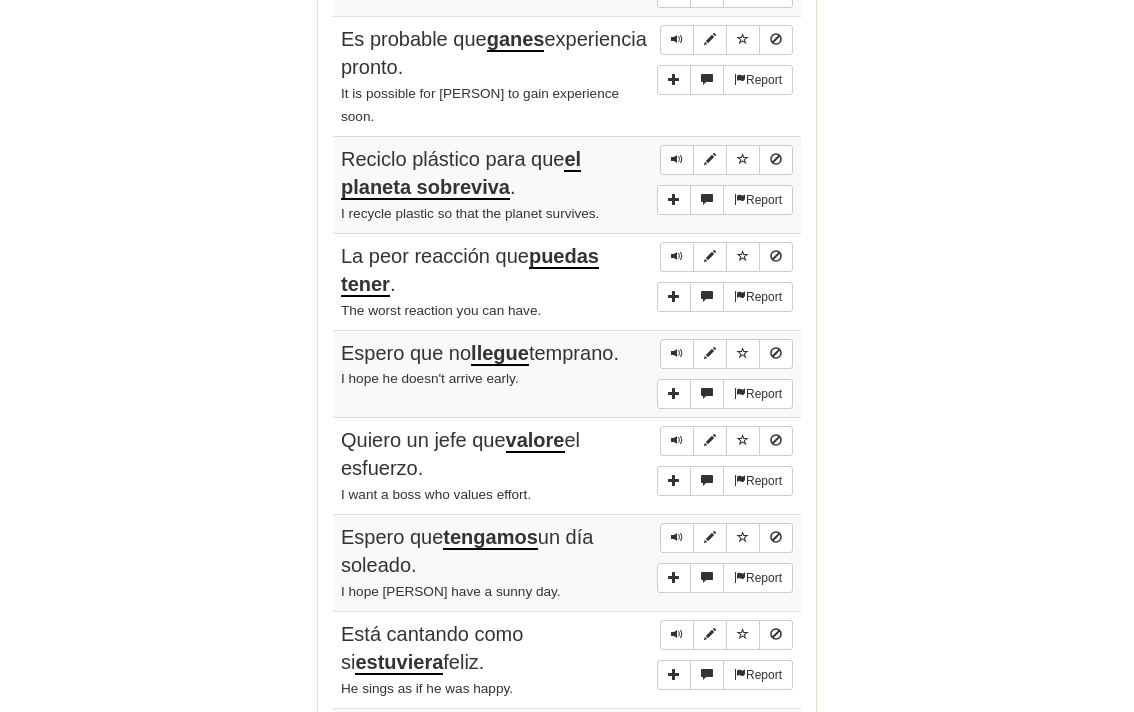 scroll, scrollTop: 1028, scrollLeft: 0, axis: vertical 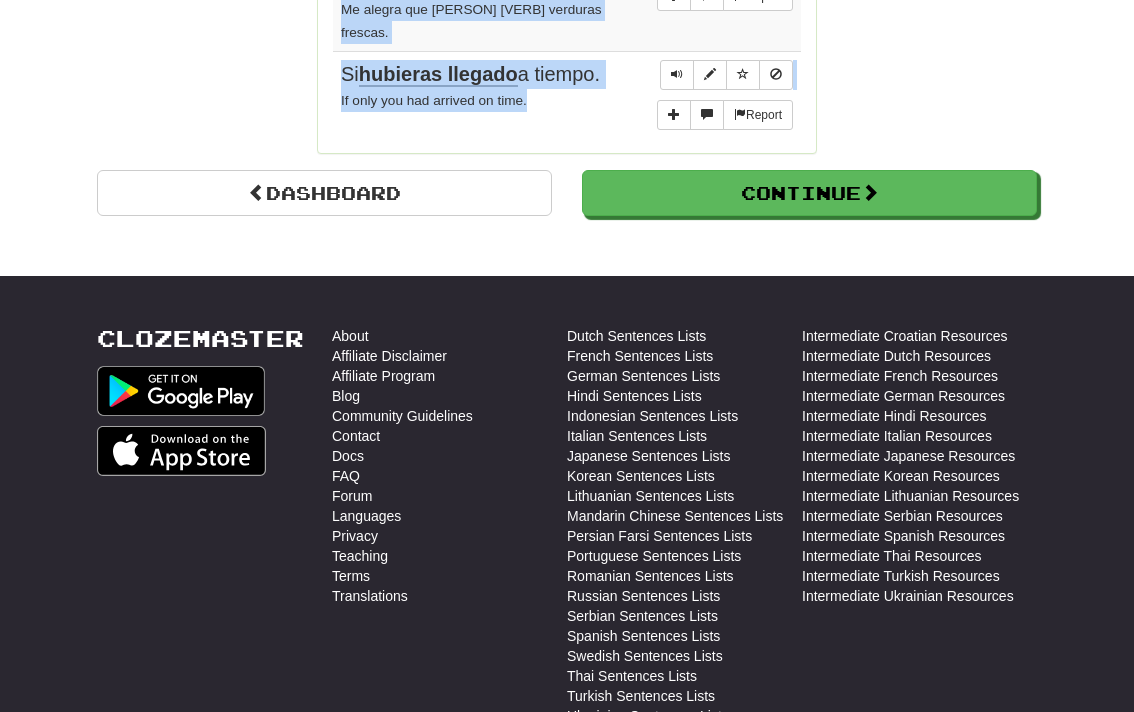 drag, startPoint x: 443, startPoint y: 268, endPoint x: 590, endPoint y: 46, distance: 266.2574 